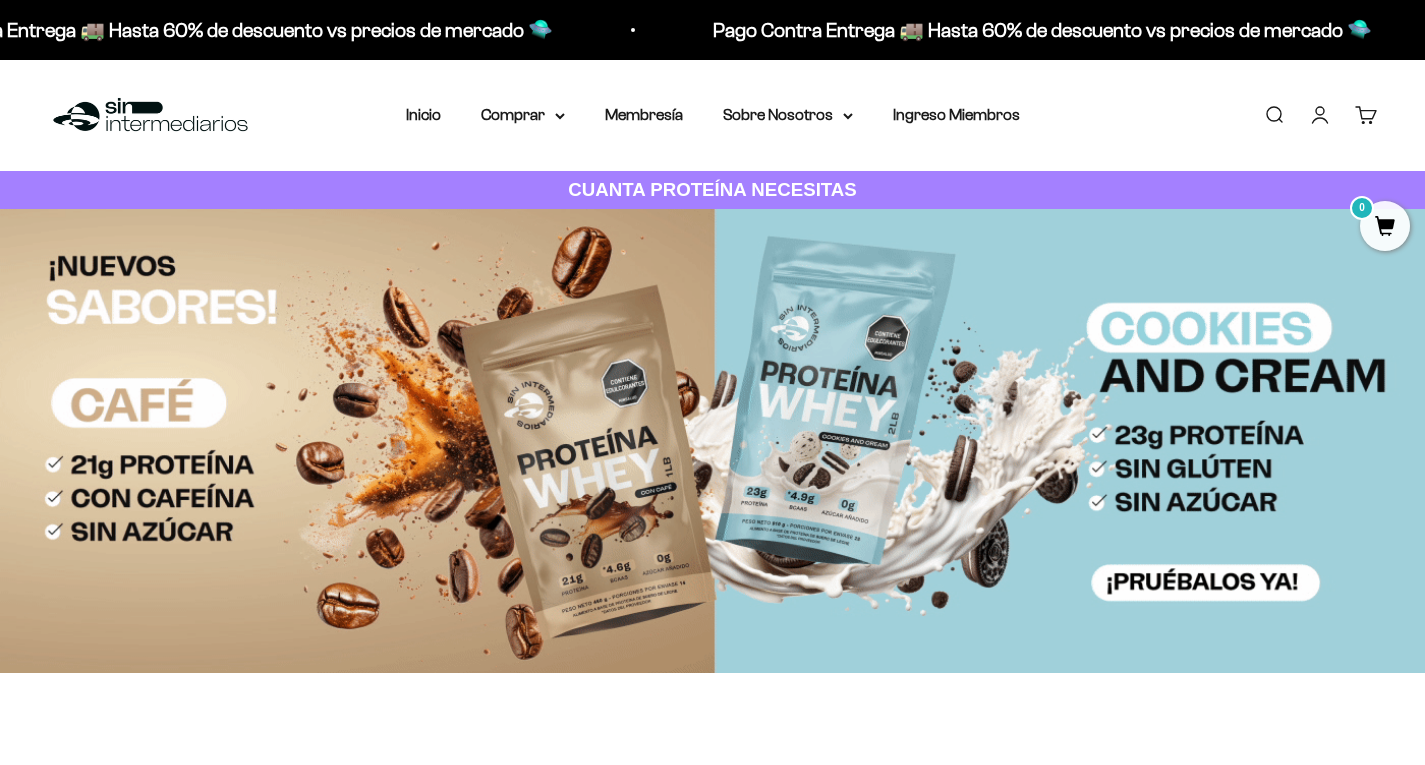 scroll, scrollTop: 0, scrollLeft: 0, axis: both 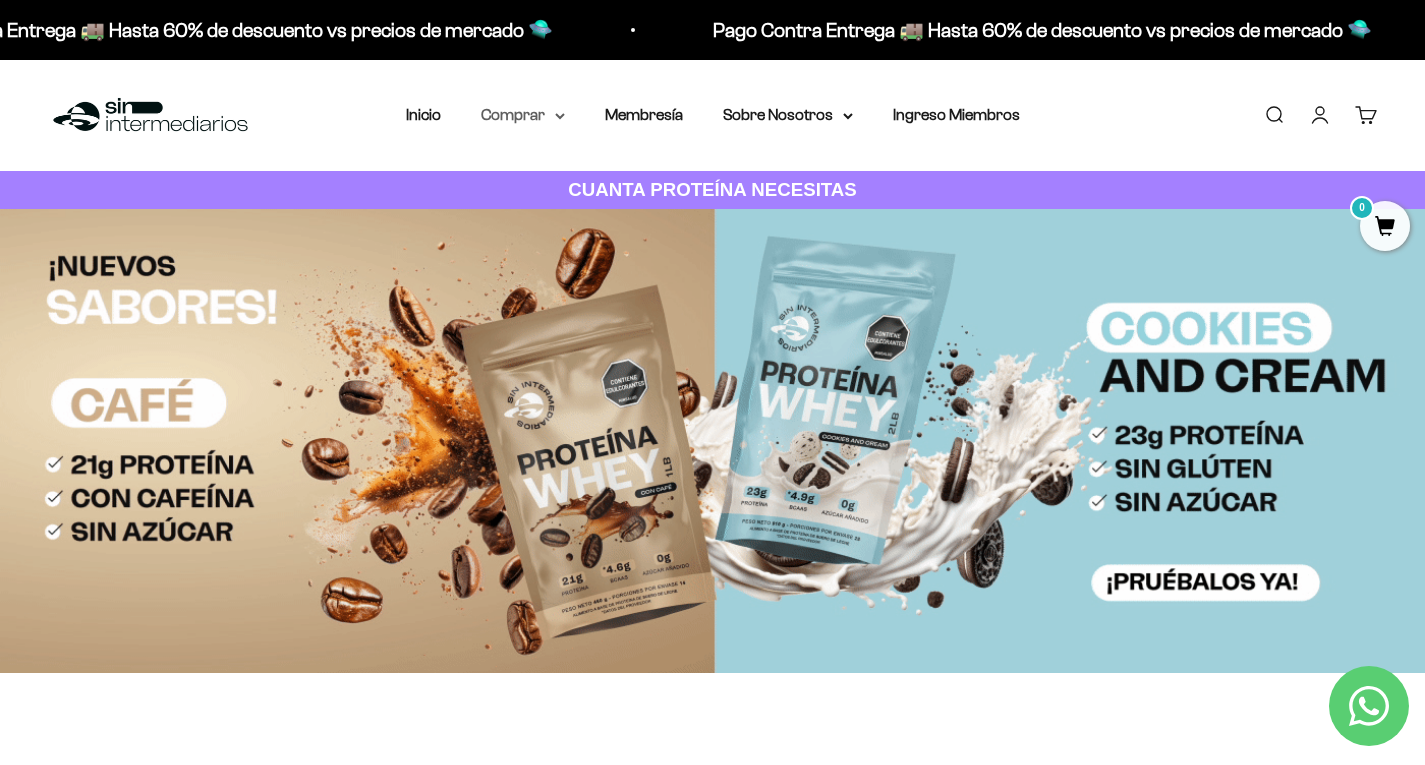 click on "Comprar" at bounding box center [523, 115] 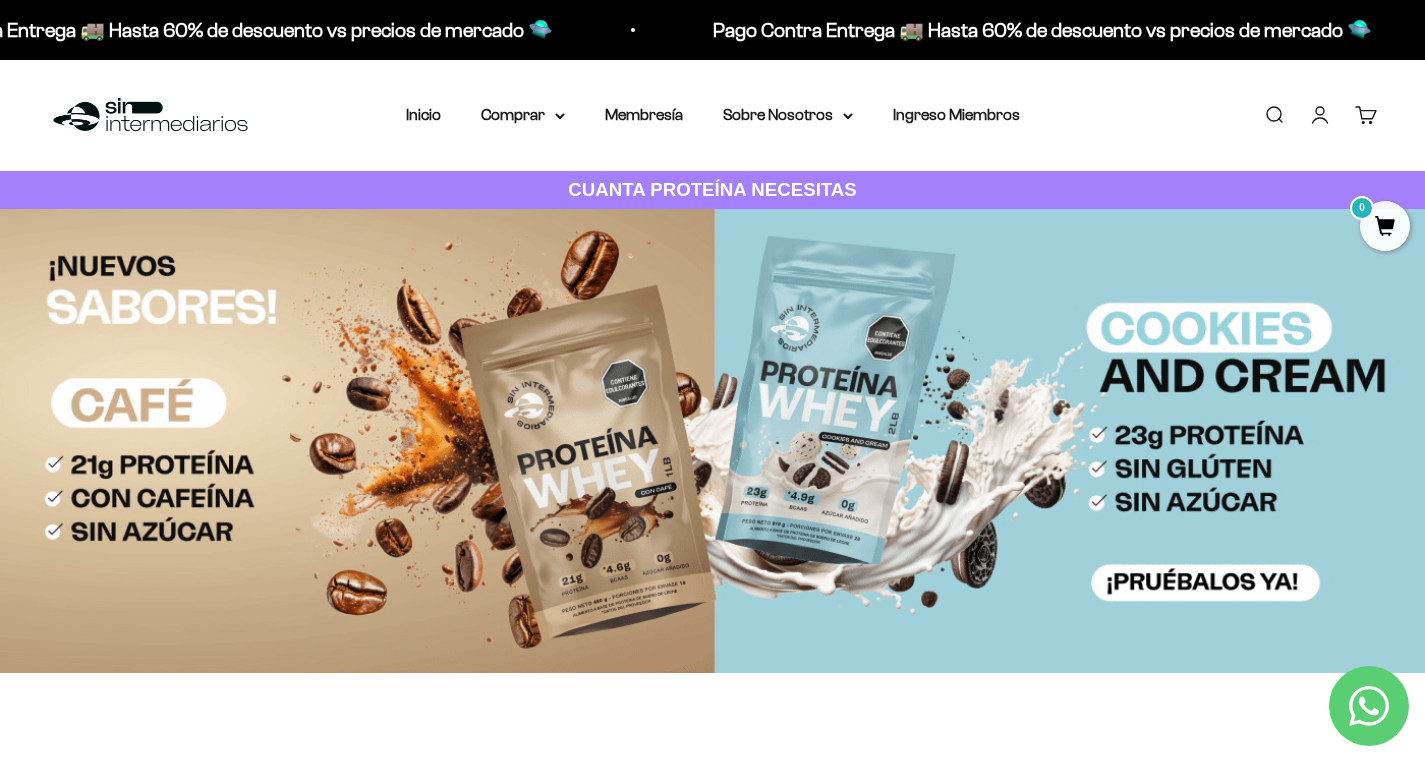 click on "Iniciar sesión" at bounding box center (1320, 115) 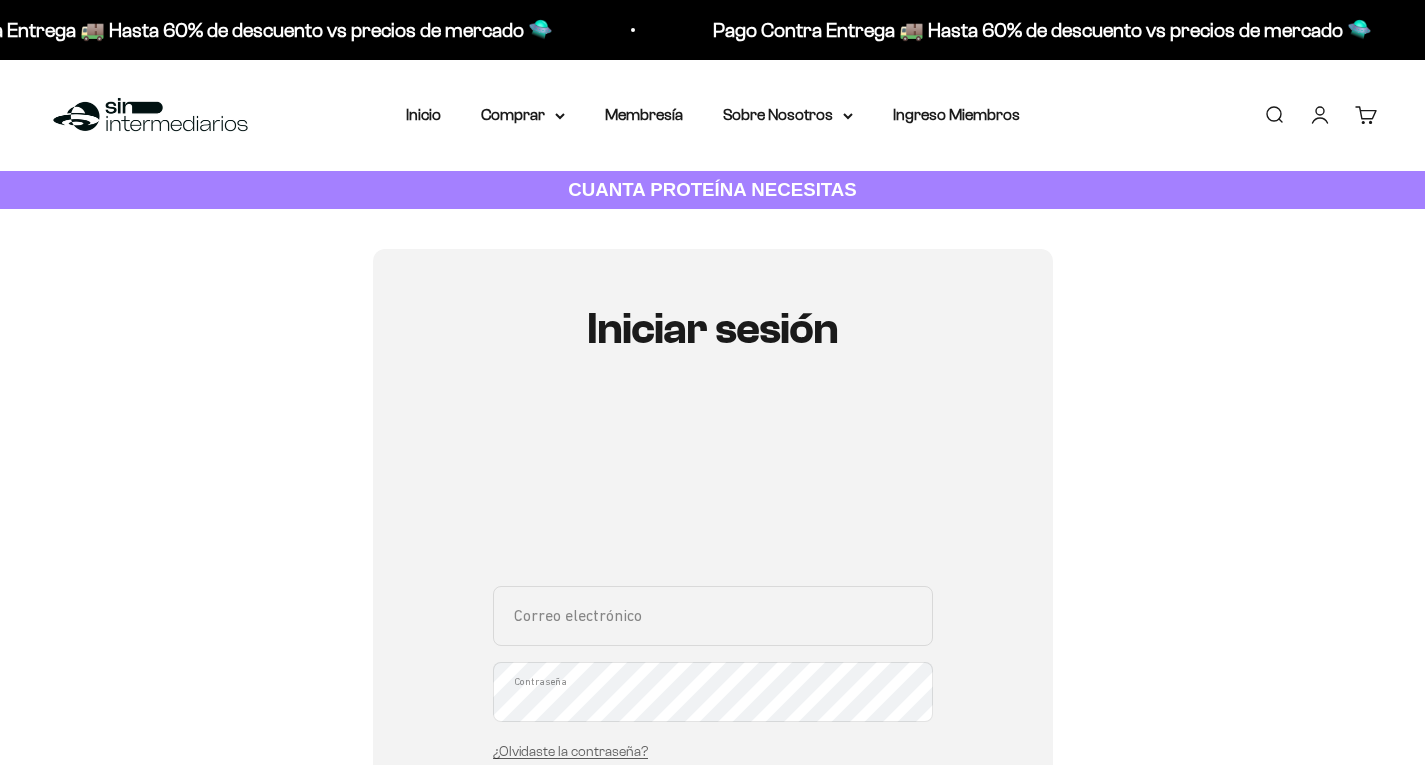 scroll, scrollTop: 0, scrollLeft: 0, axis: both 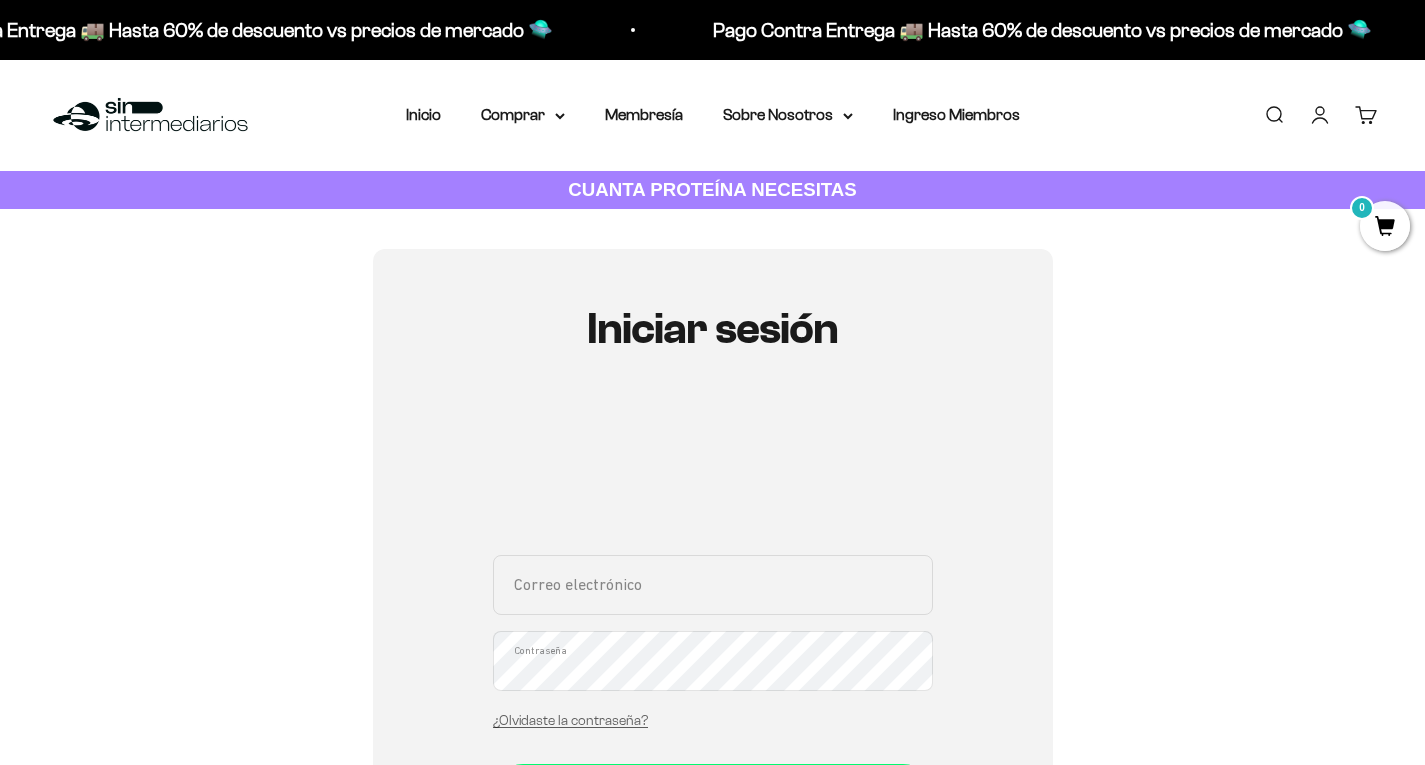 click on "Correo electrónico" at bounding box center (713, 585) 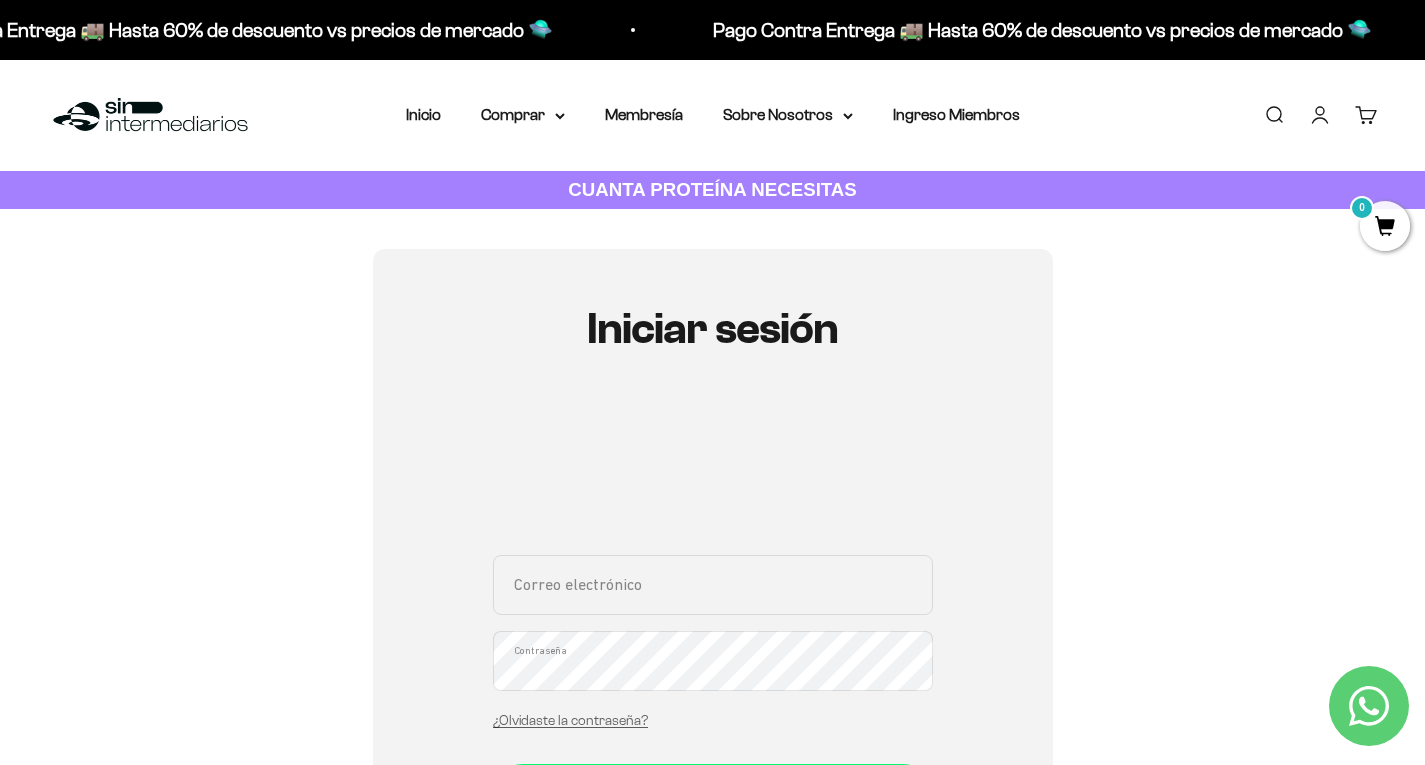 type on "jcamiloprieto@unicolmayor.edu.co" 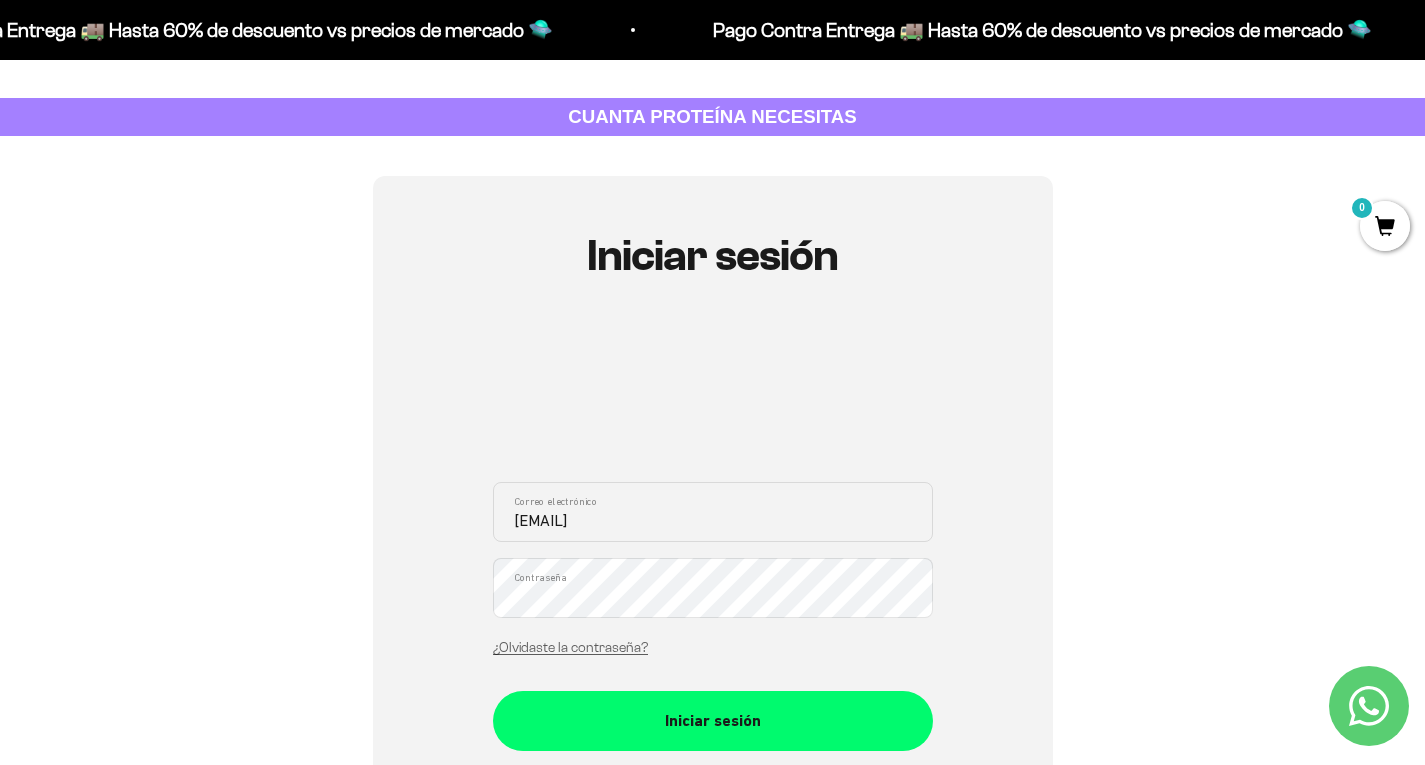 scroll, scrollTop: 200, scrollLeft: 0, axis: vertical 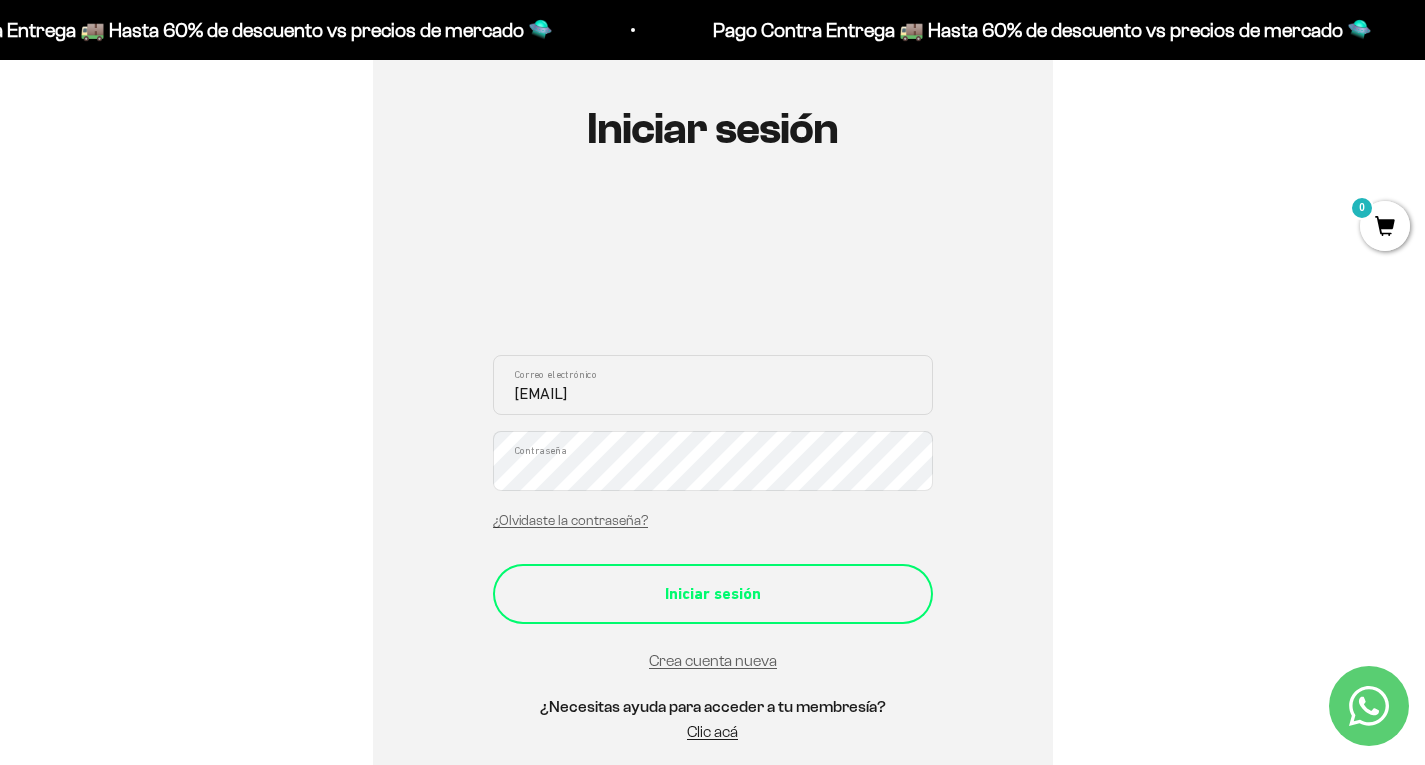 click on "Iniciar sesión" at bounding box center (713, 594) 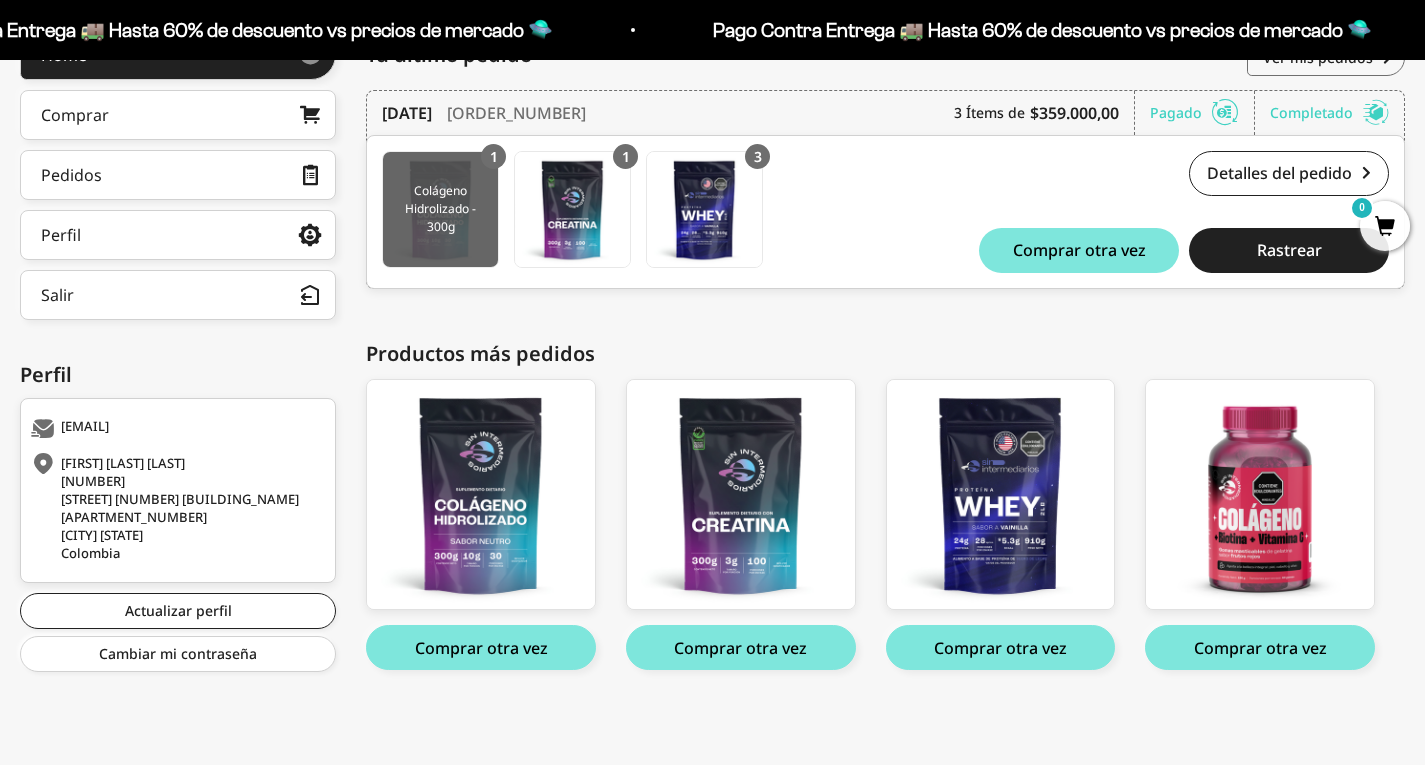scroll, scrollTop: 0, scrollLeft: 0, axis: both 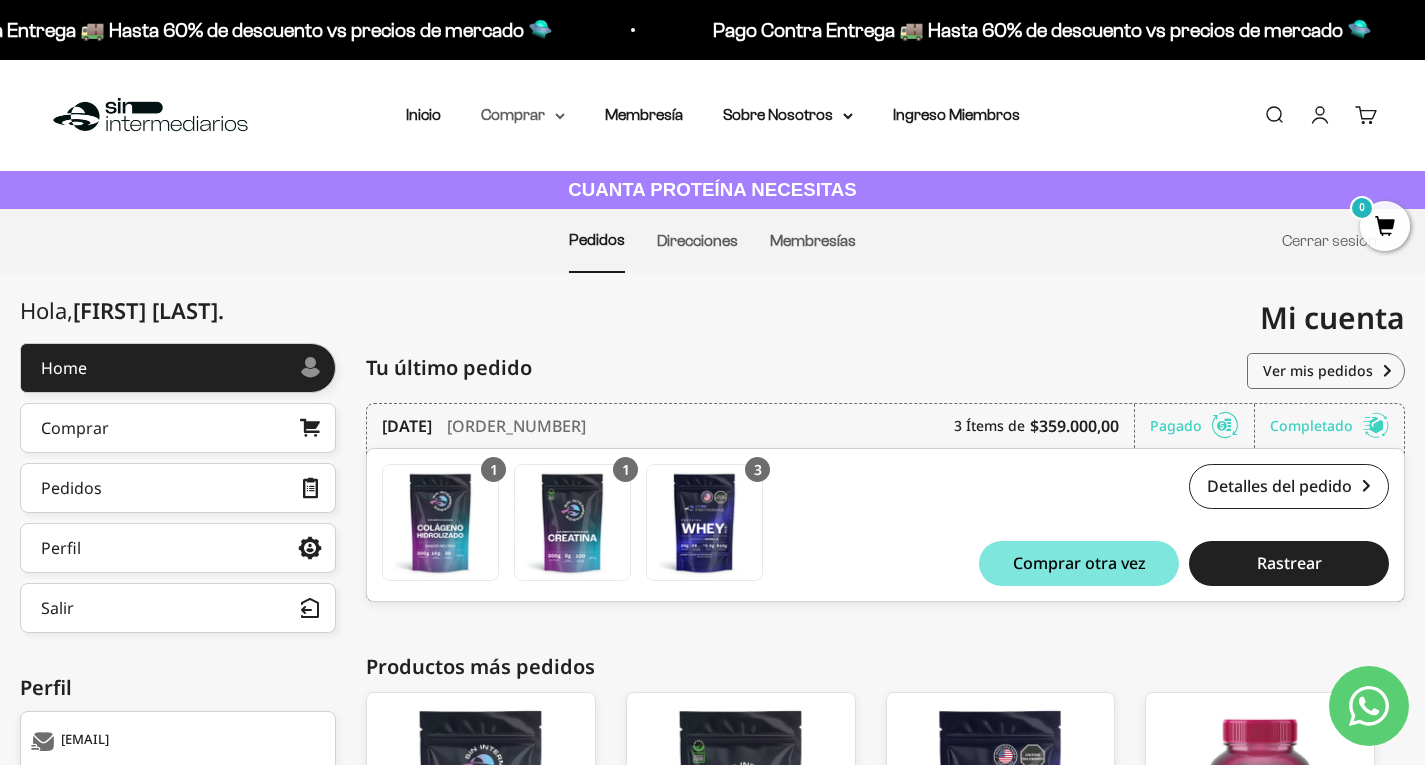 click on "Comprar" at bounding box center (523, 115) 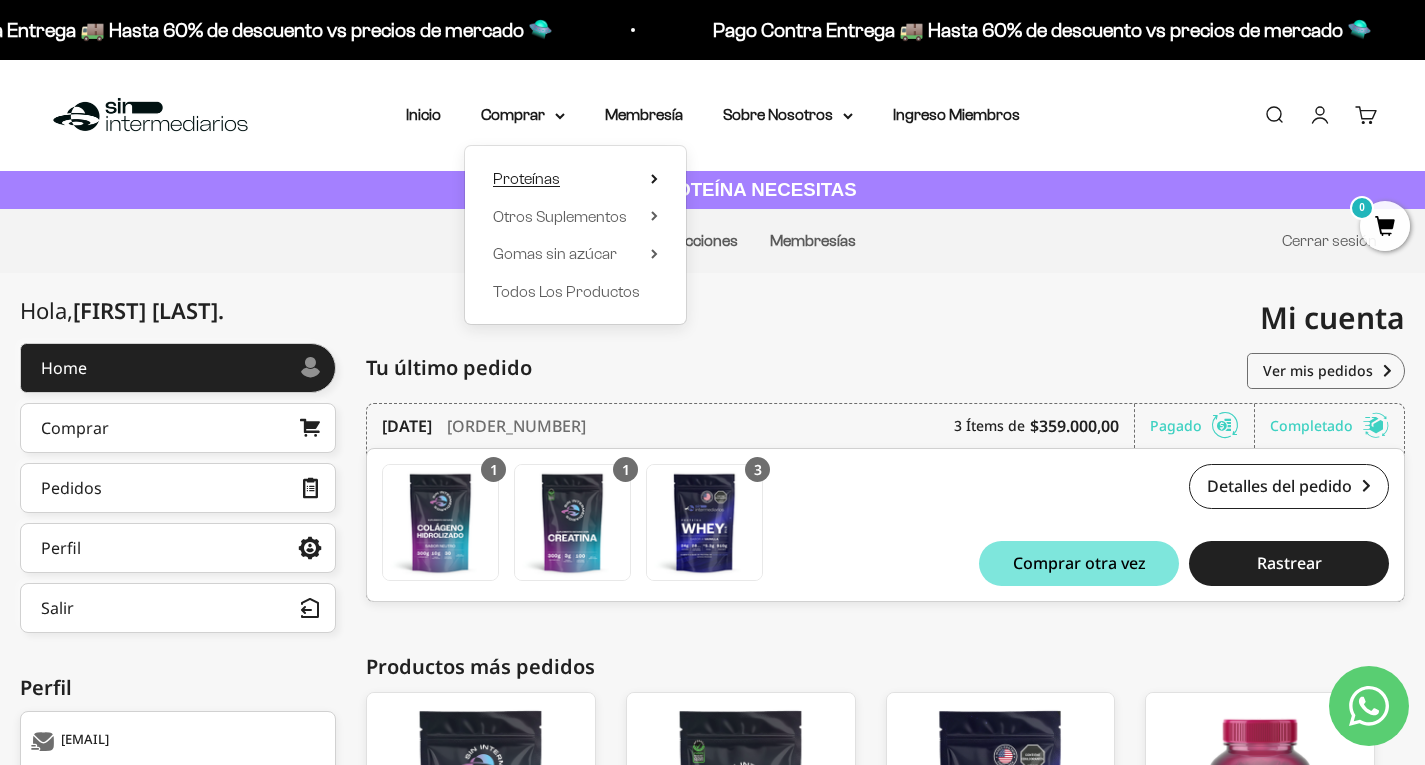 click on "Proteínas" at bounding box center (526, 178) 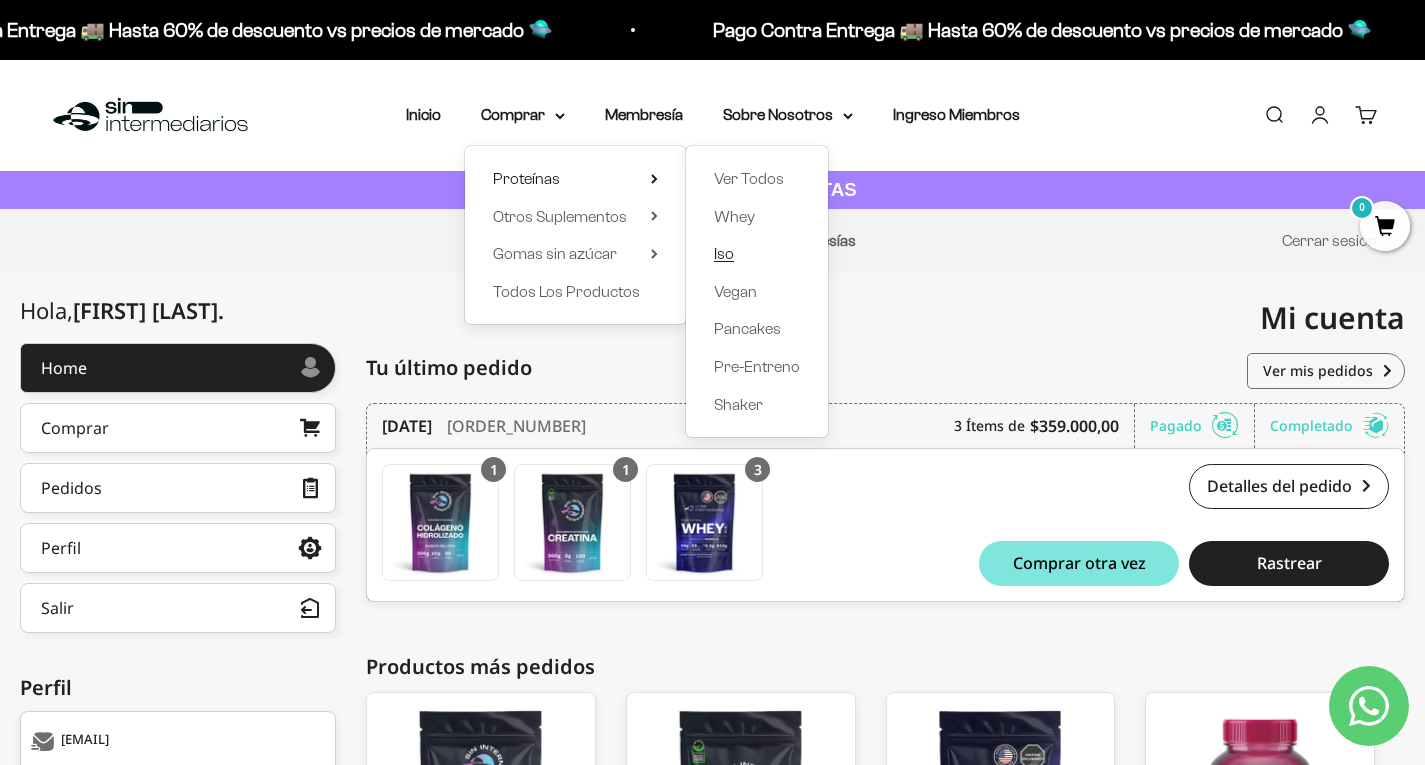 click on "Iso" at bounding box center [724, 253] 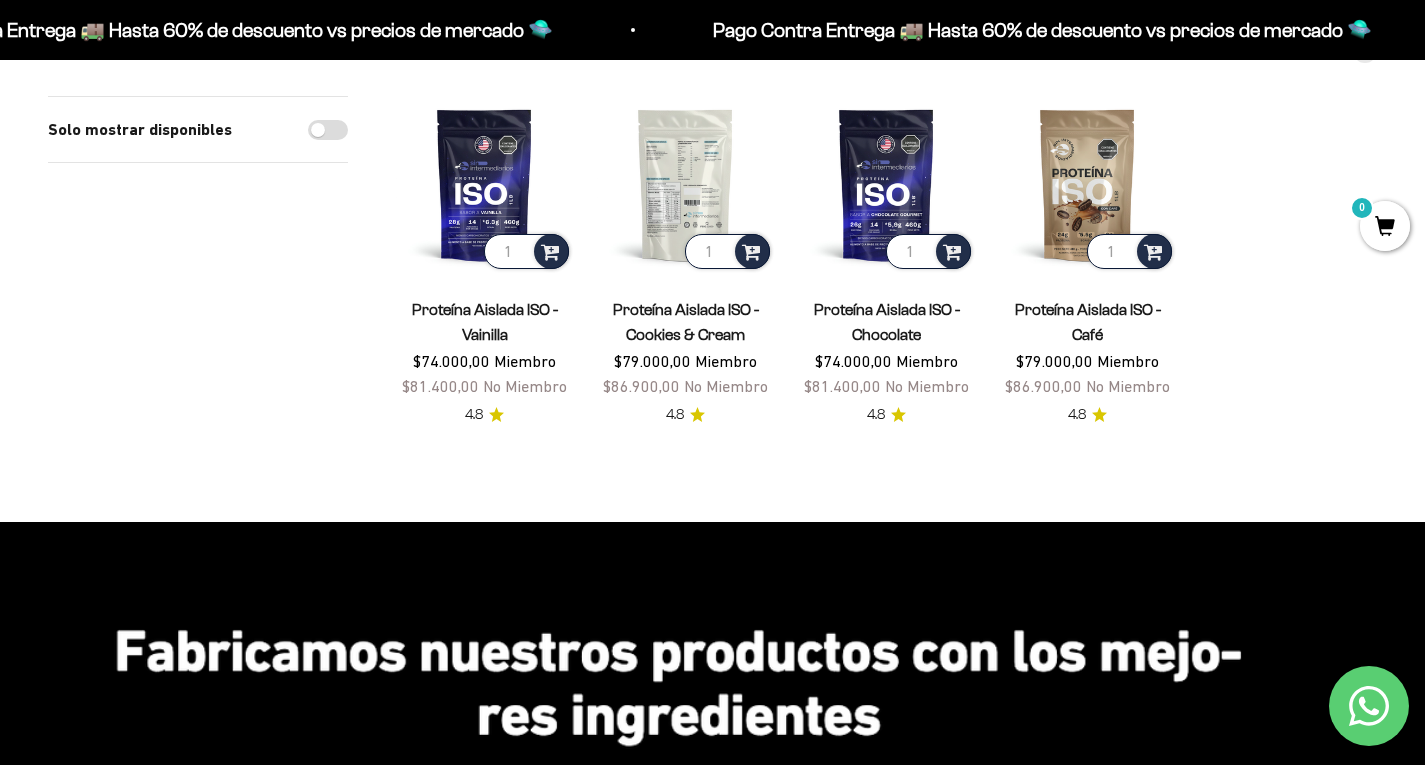 scroll, scrollTop: 100, scrollLeft: 0, axis: vertical 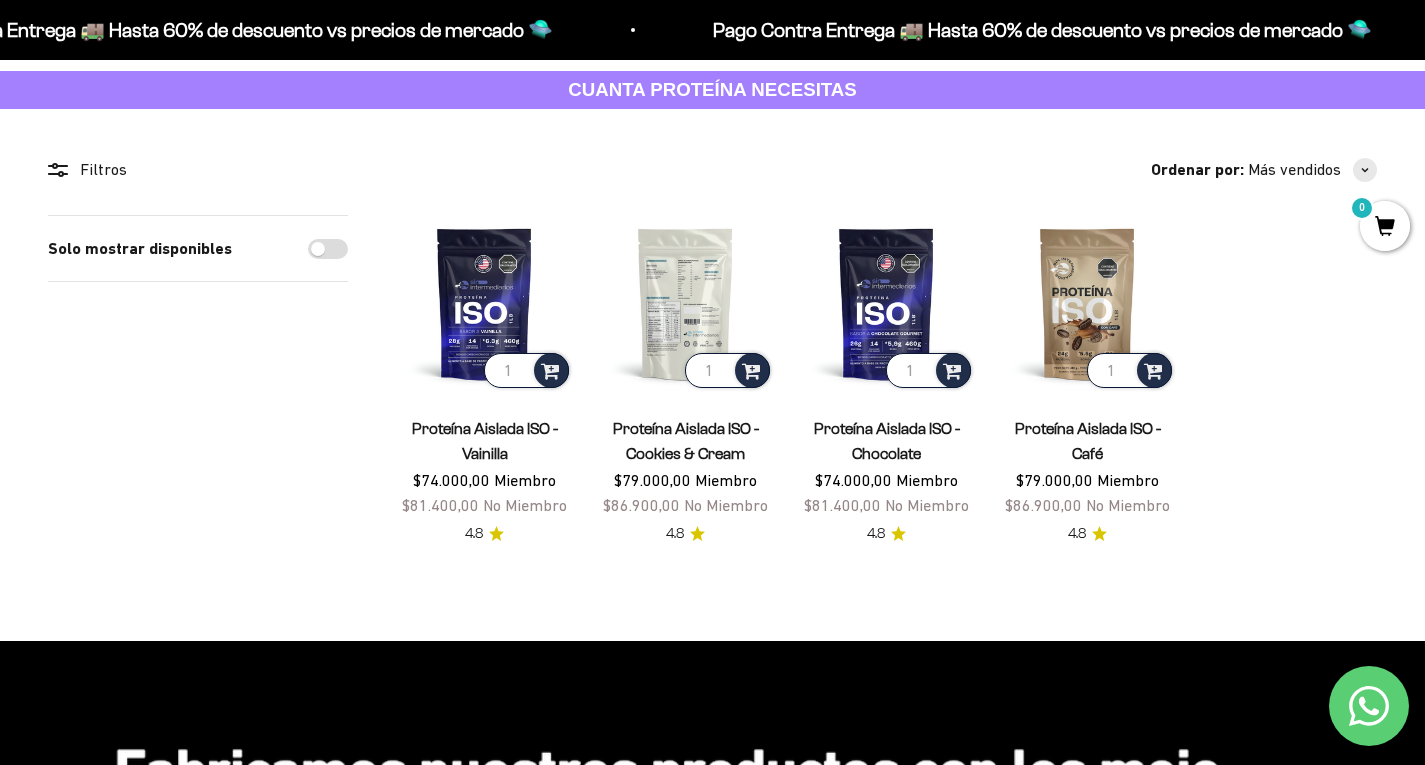 click on "1" at bounding box center (727, 370) 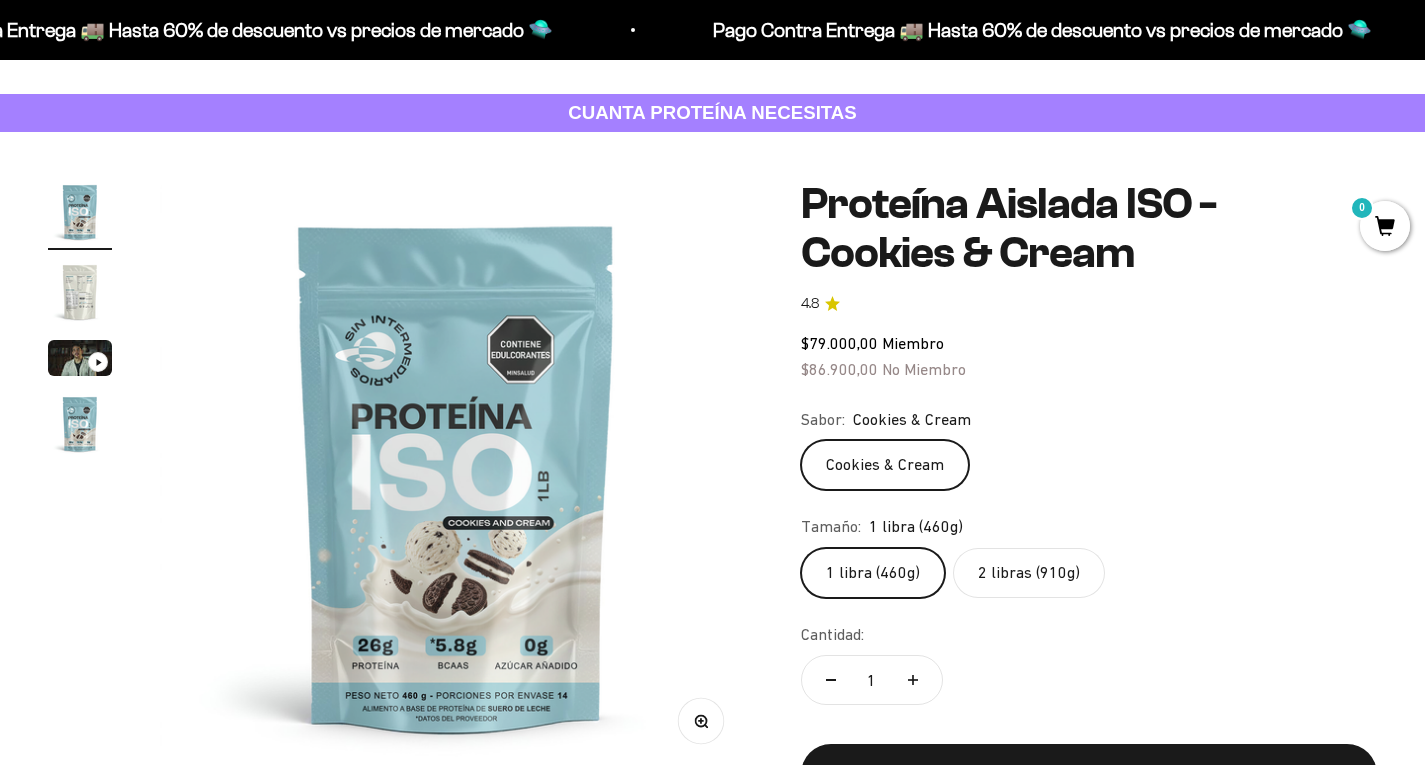 scroll, scrollTop: 100, scrollLeft: 0, axis: vertical 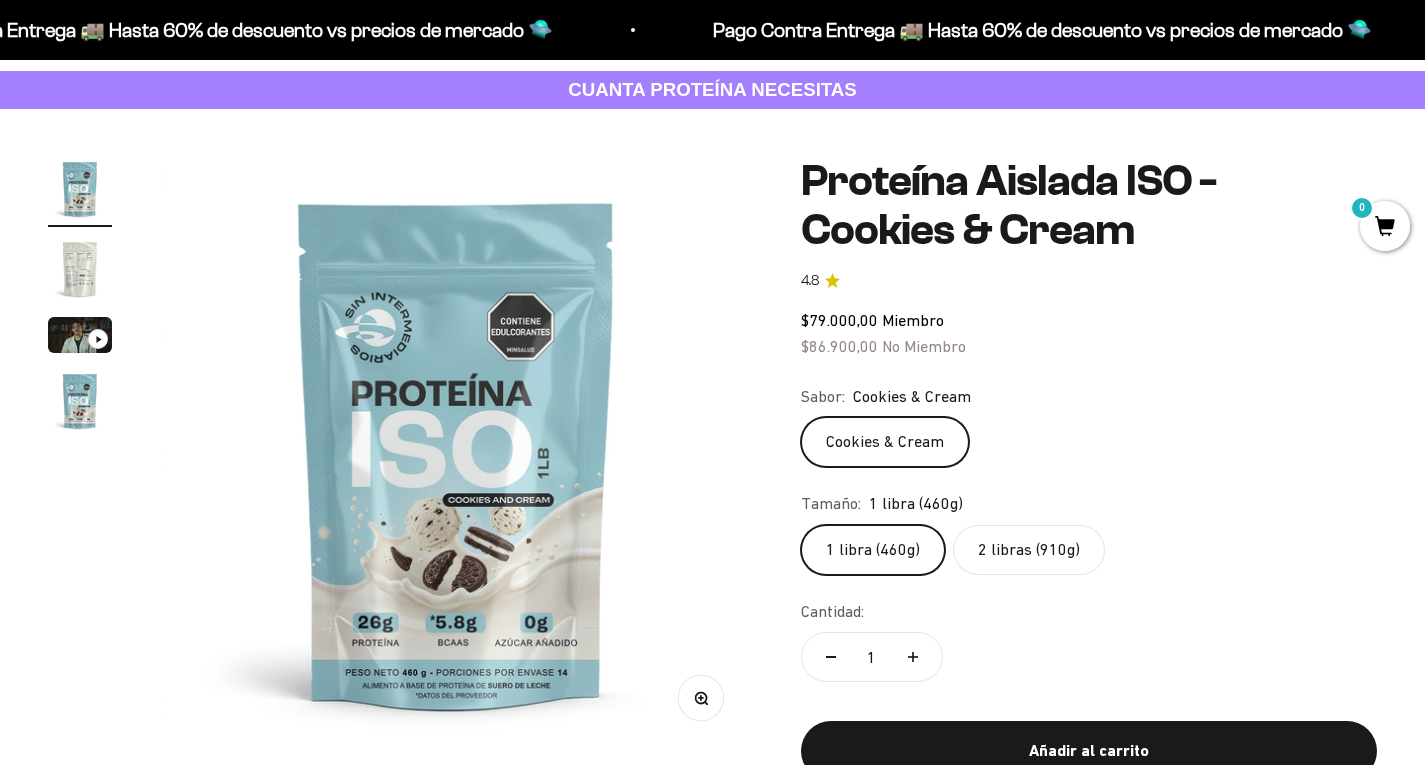 click on "2 libras (910g)" 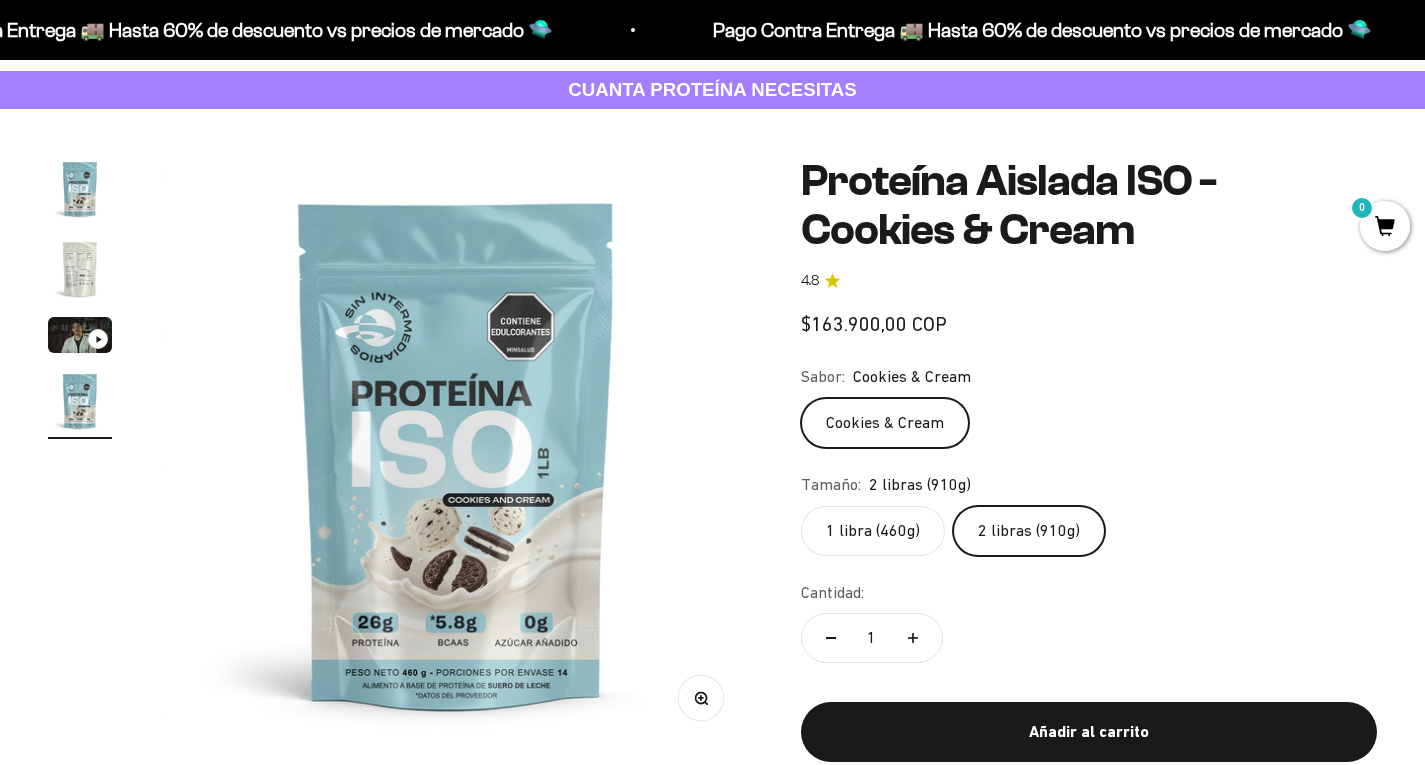 scroll, scrollTop: 0, scrollLeft: 1849, axis: horizontal 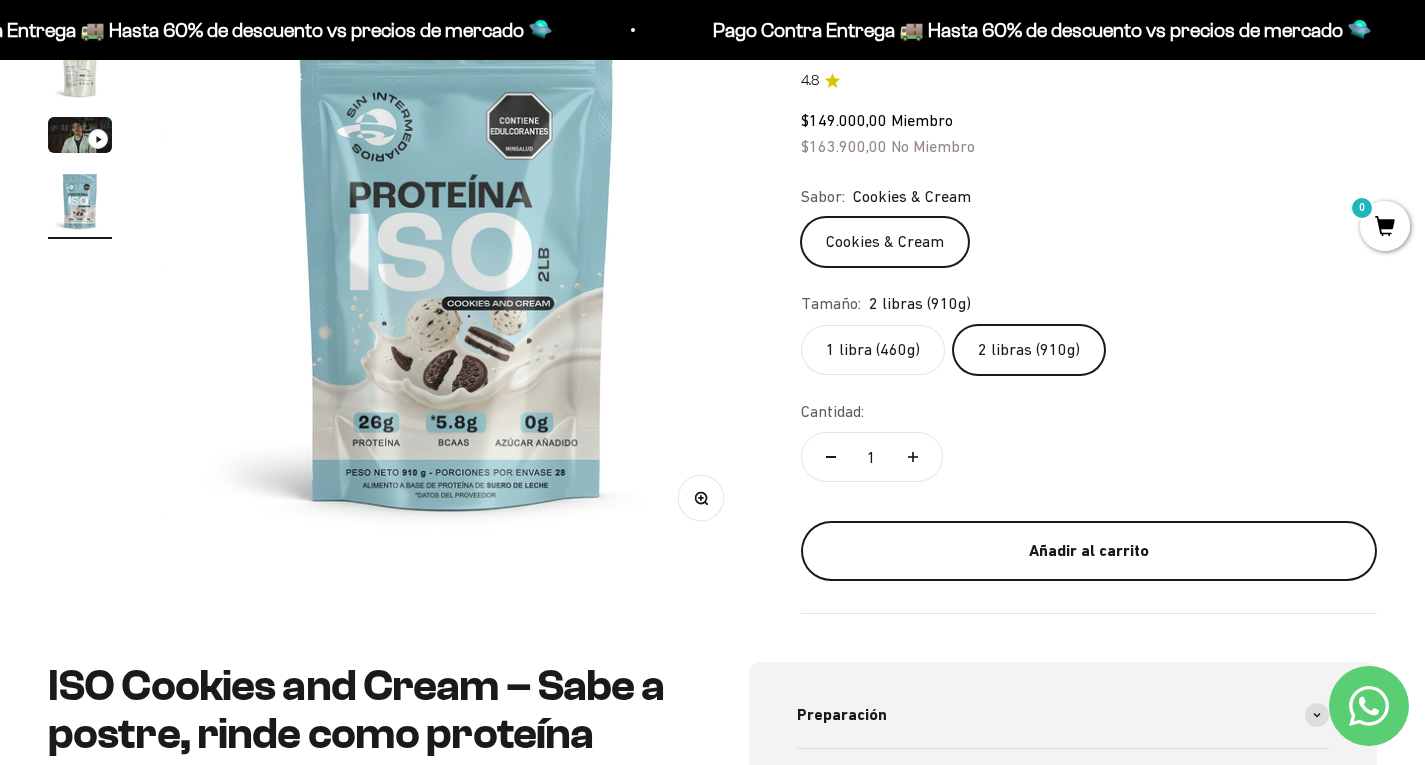 click on "Añadir al carrito" at bounding box center (1089, 551) 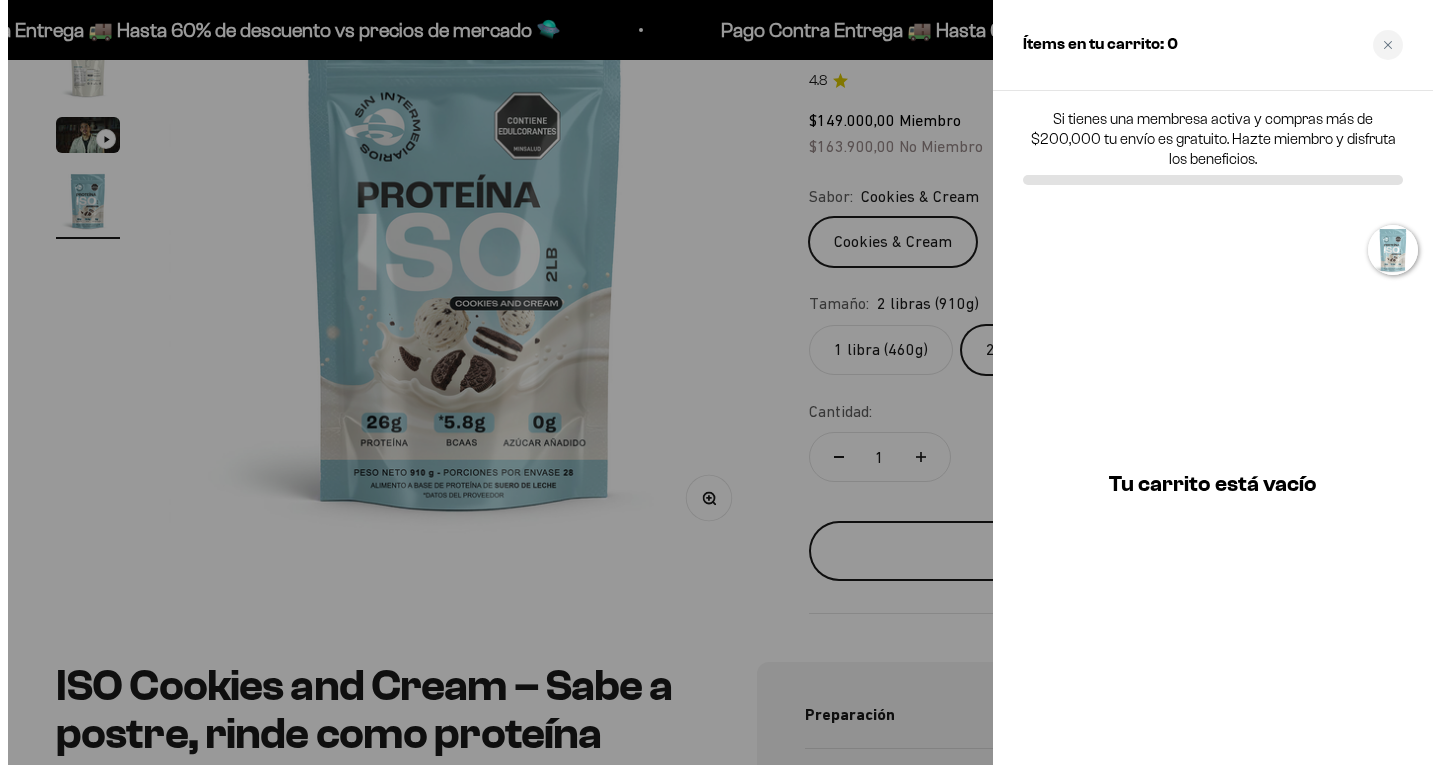 scroll, scrollTop: 0, scrollLeft: 1874, axis: horizontal 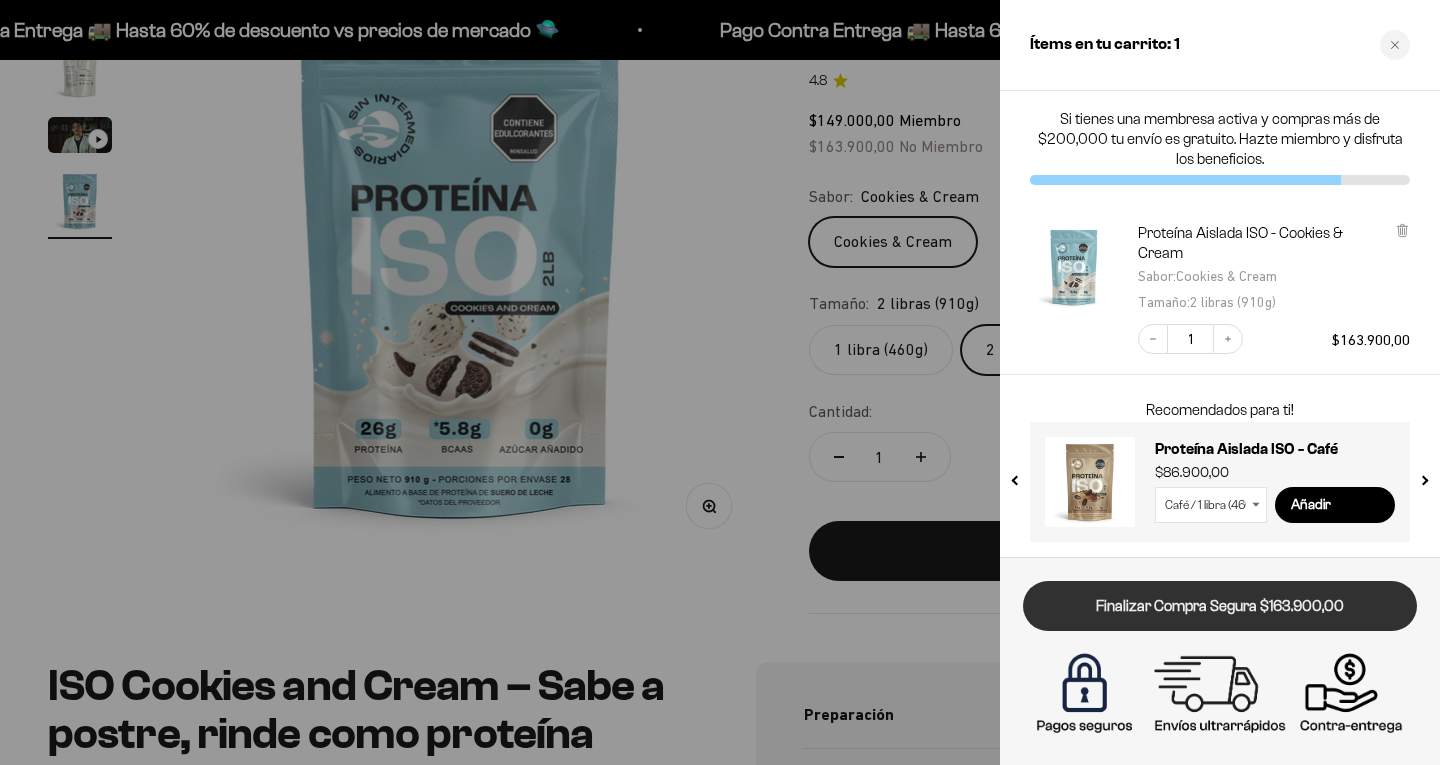 click on "Finalizar Compra Segura $163.900,00" at bounding box center (1220, 606) 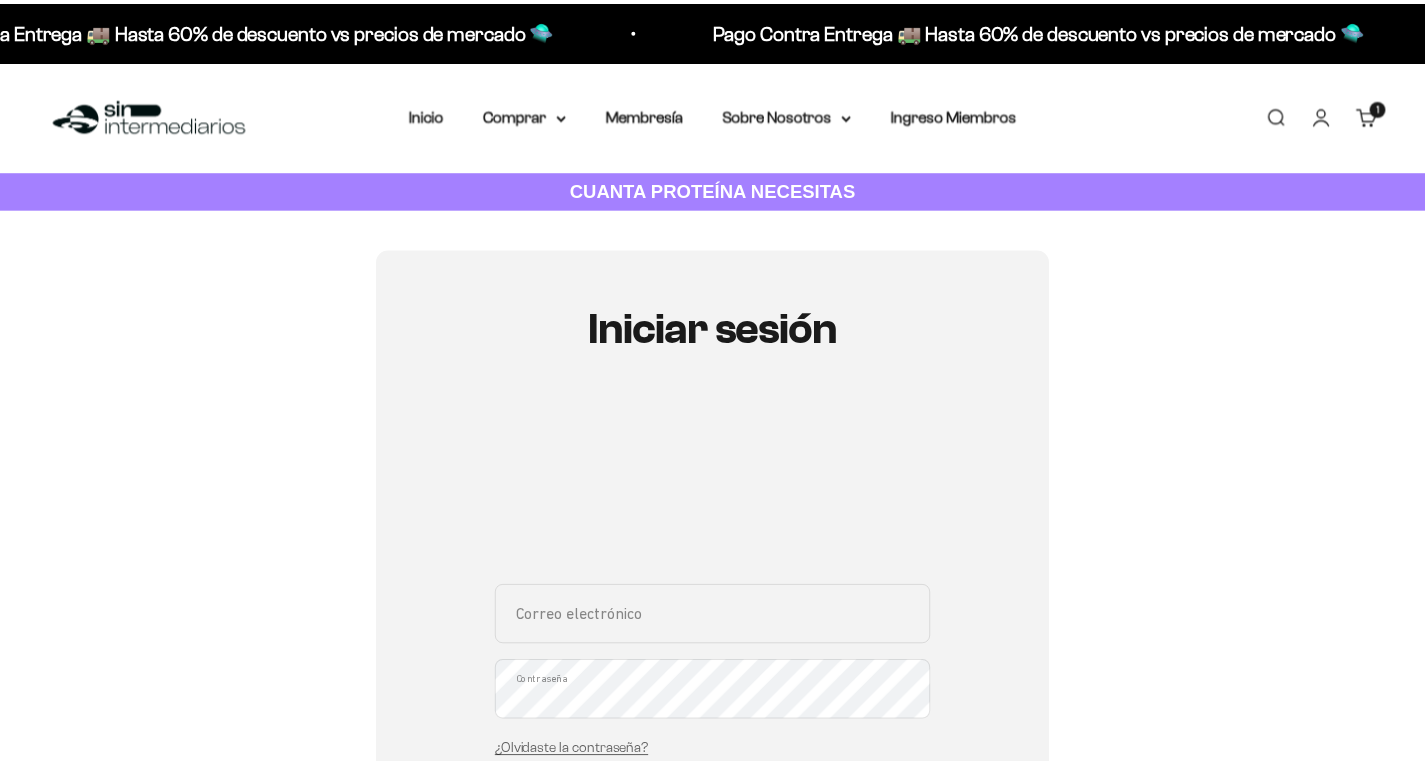 scroll, scrollTop: 0, scrollLeft: 0, axis: both 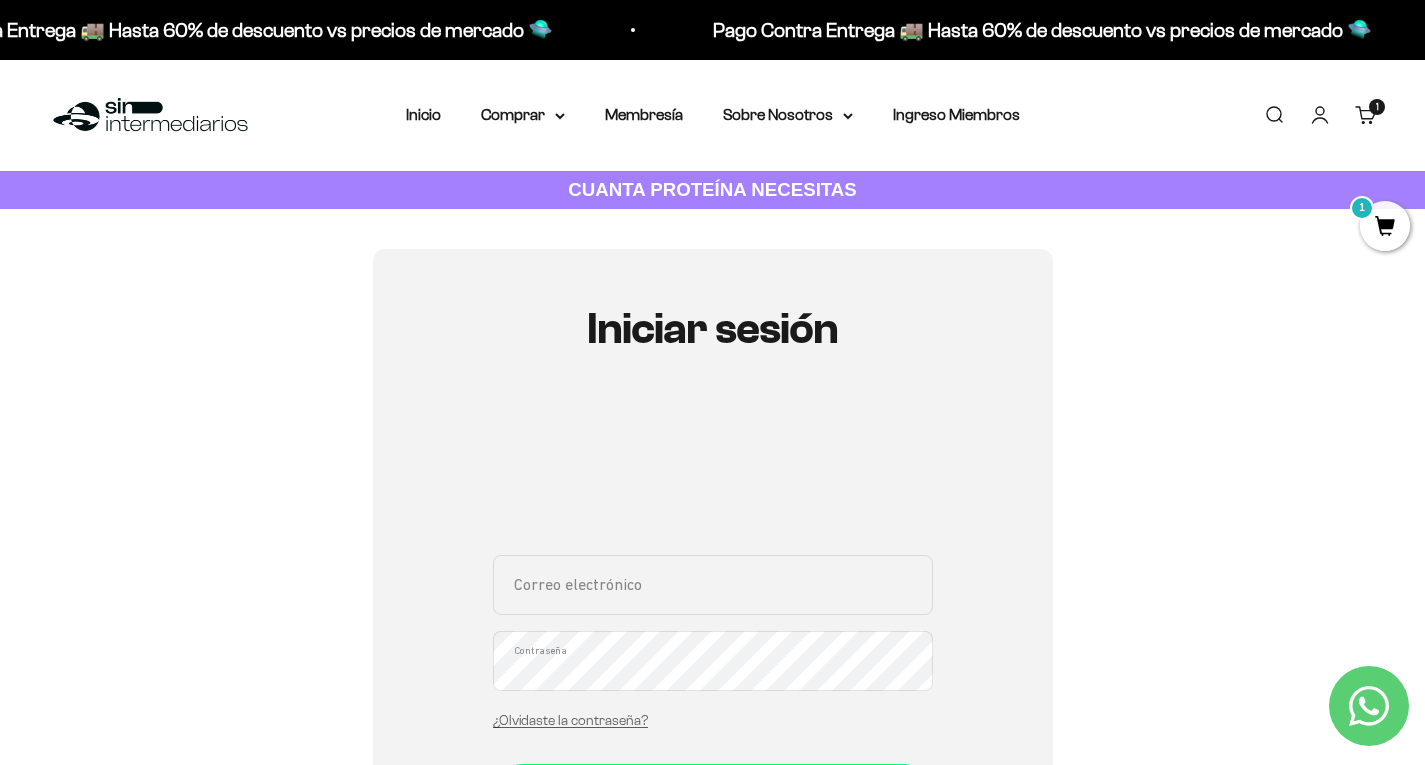 click on "Correo electrónico" at bounding box center [713, 585] 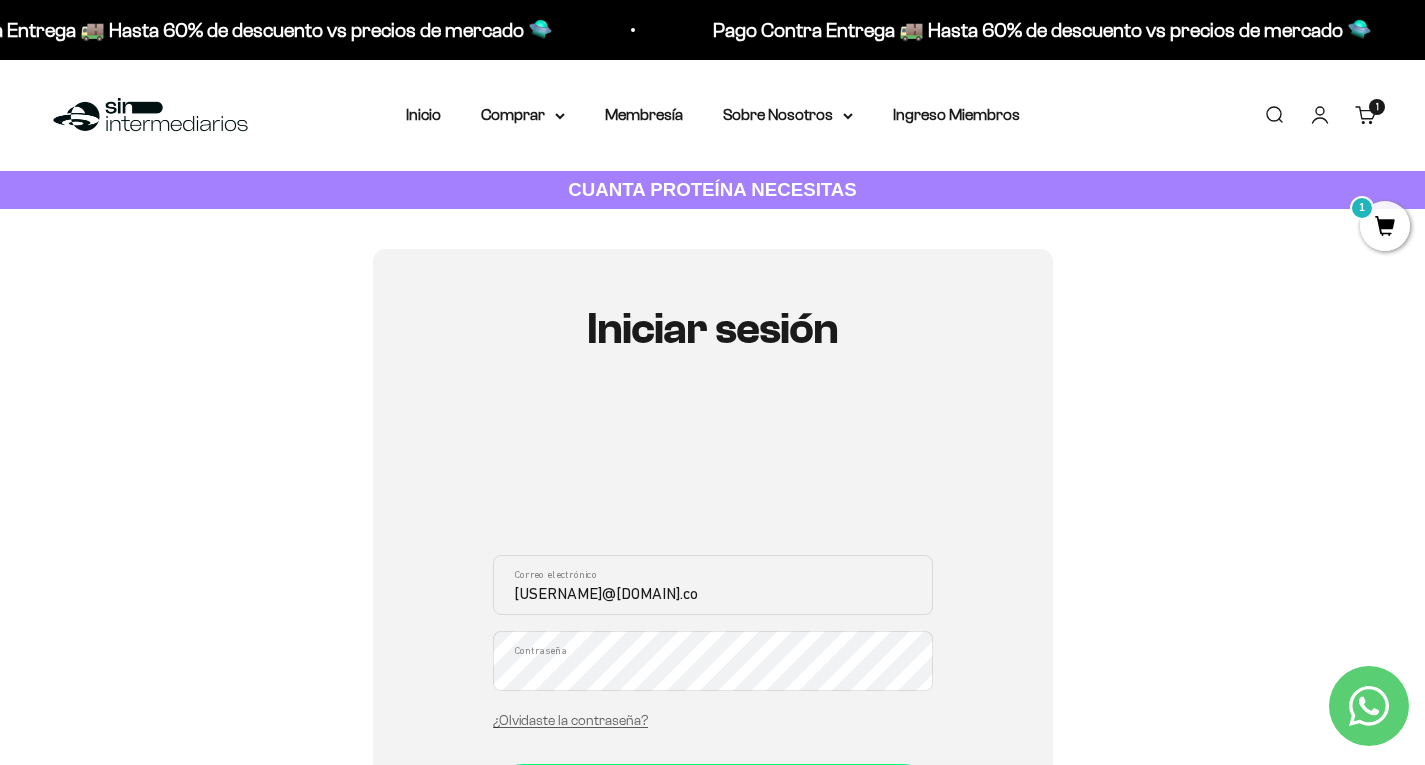 click on "Iniciar sesión" at bounding box center (713, 794) 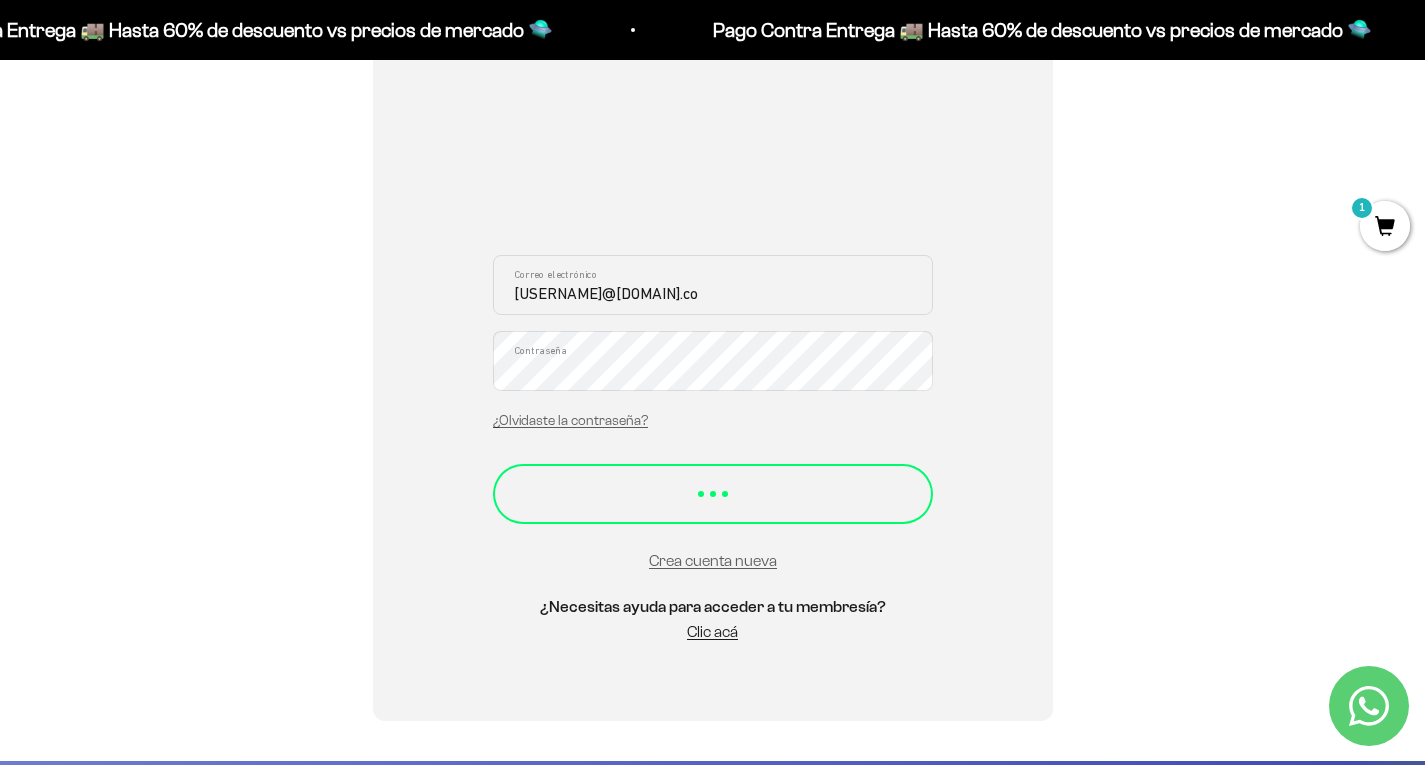 scroll, scrollTop: 600, scrollLeft: 0, axis: vertical 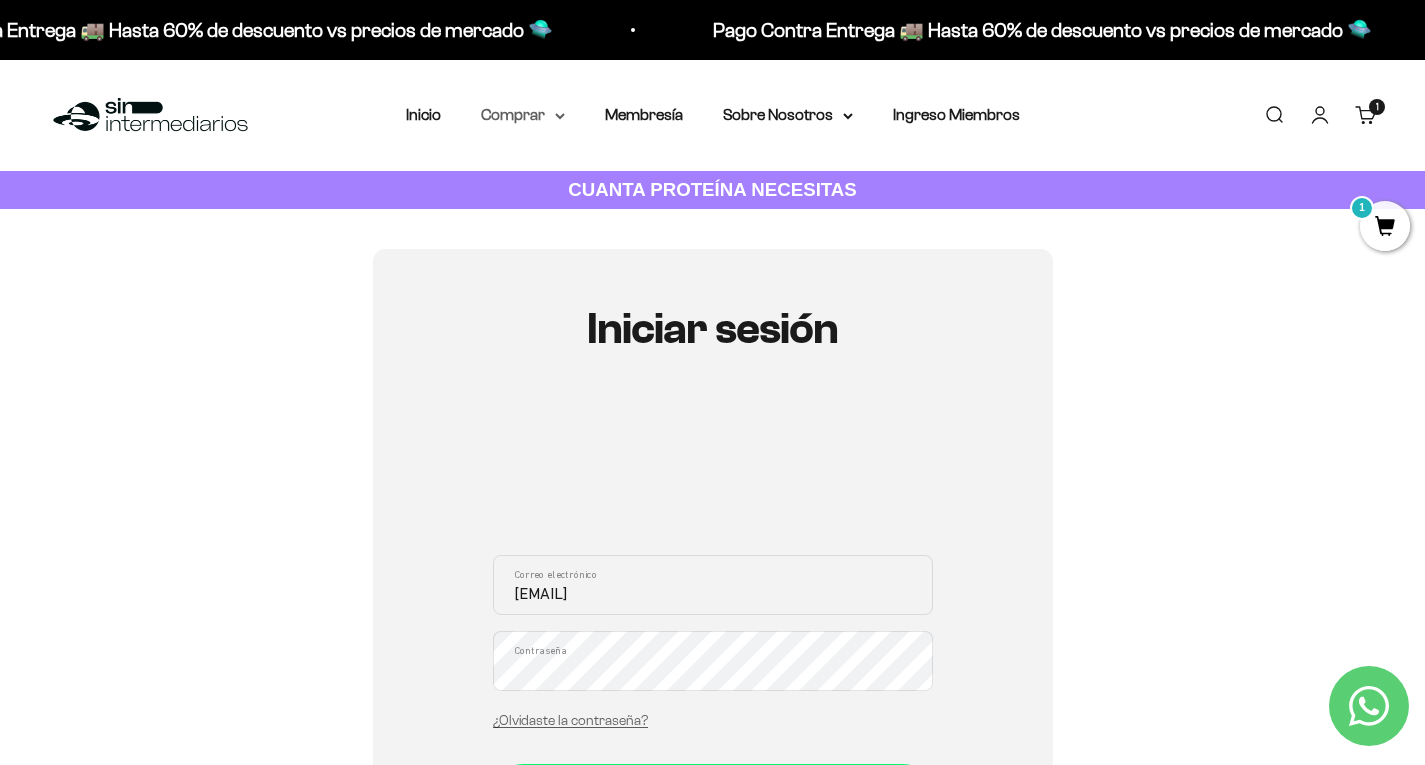 click on "Comprar" at bounding box center [523, 115] 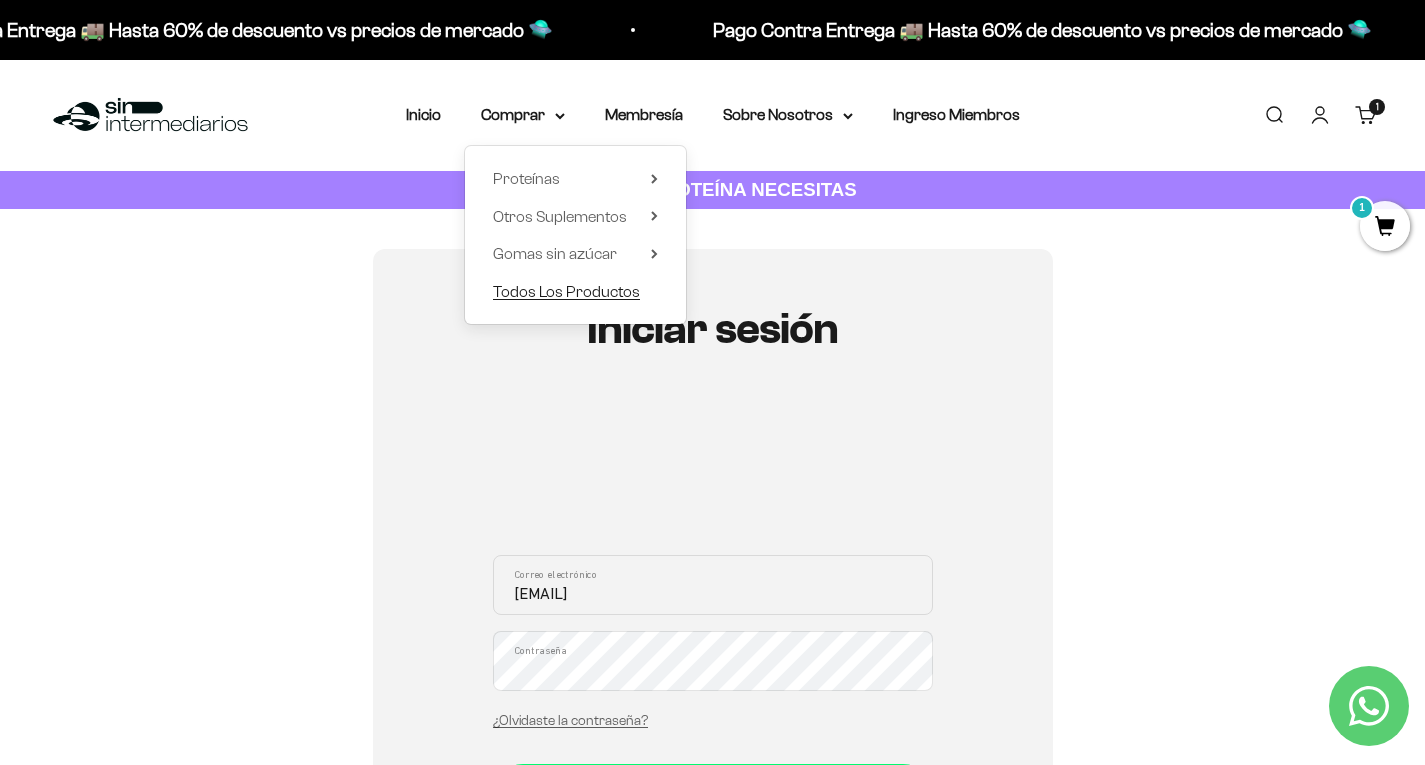 click on "Todos Los Productos" at bounding box center [566, 291] 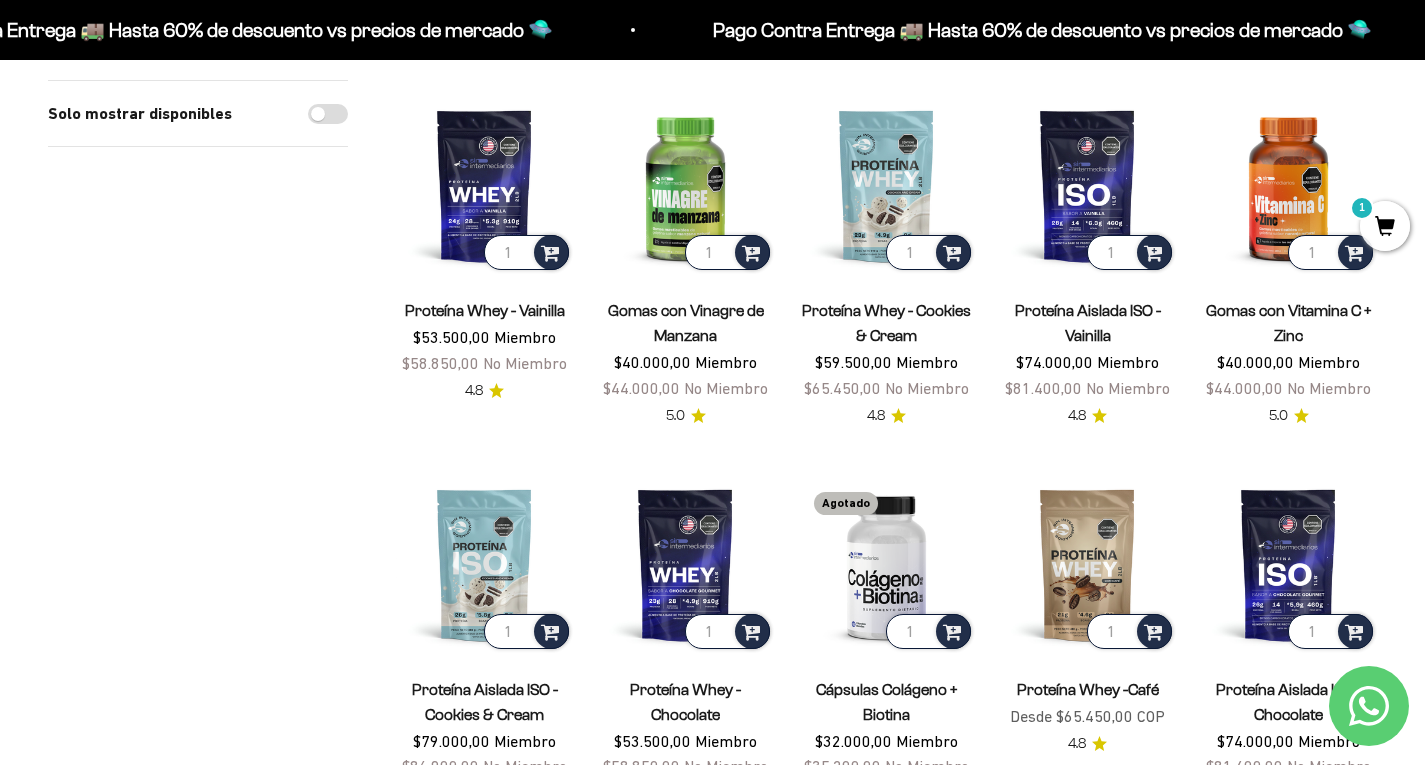 scroll, scrollTop: 1100, scrollLeft: 0, axis: vertical 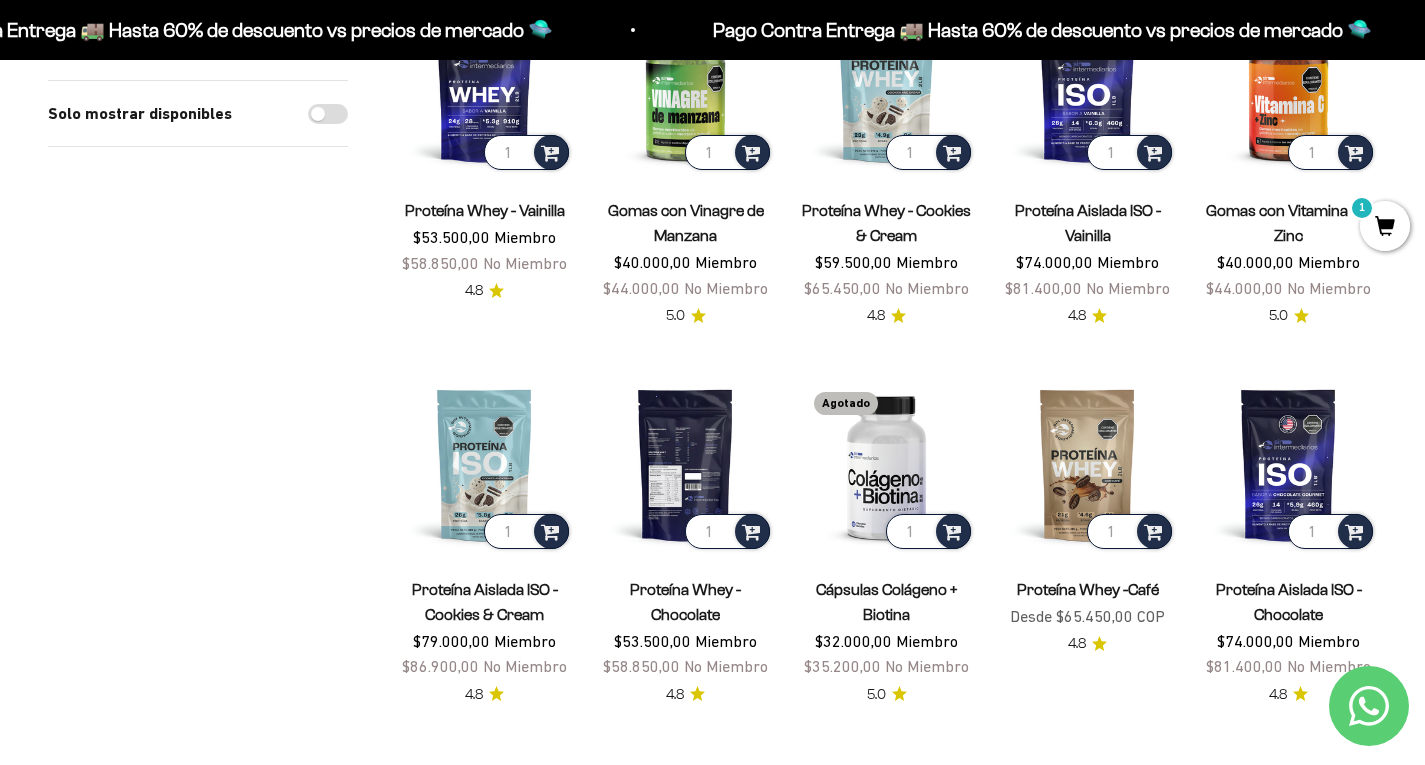 click at bounding box center (685, 464) 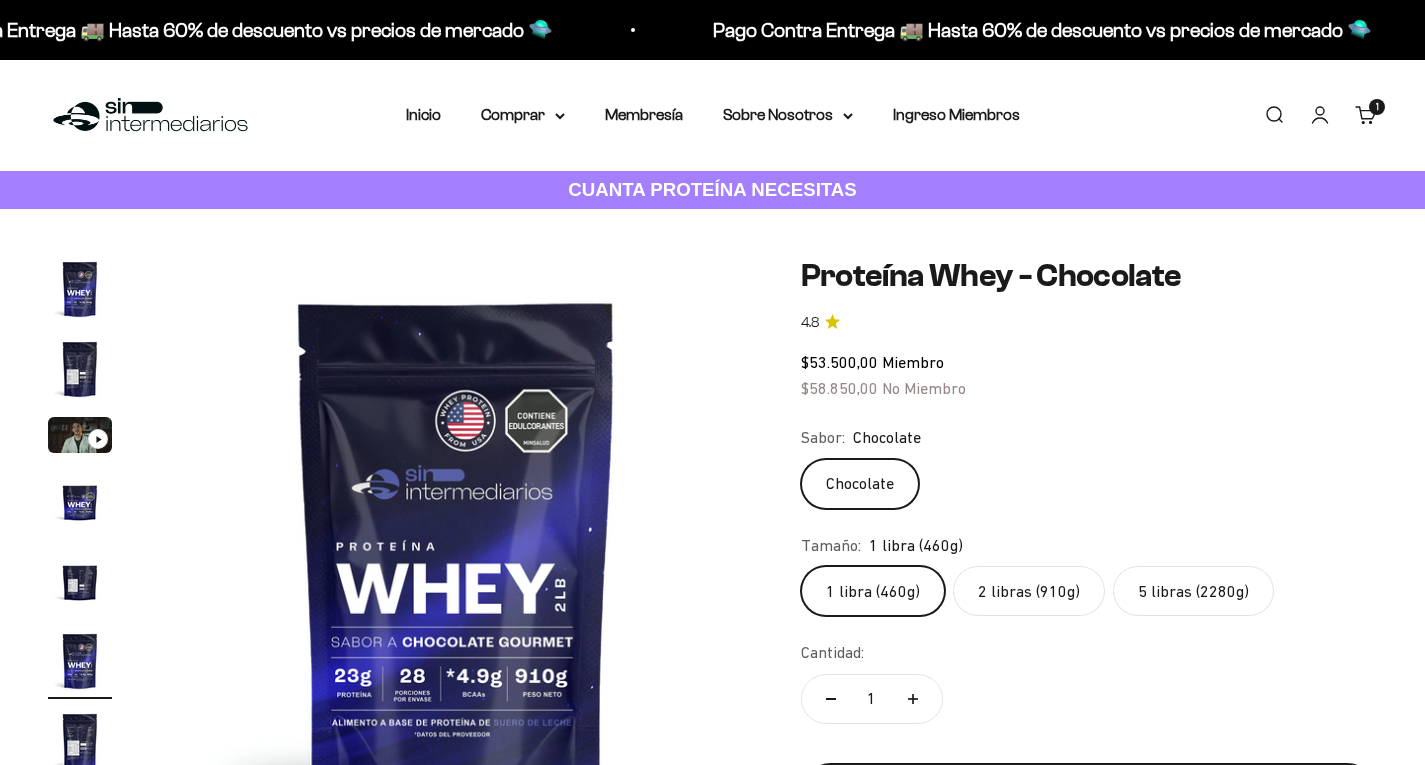 scroll, scrollTop: 0, scrollLeft: 0, axis: both 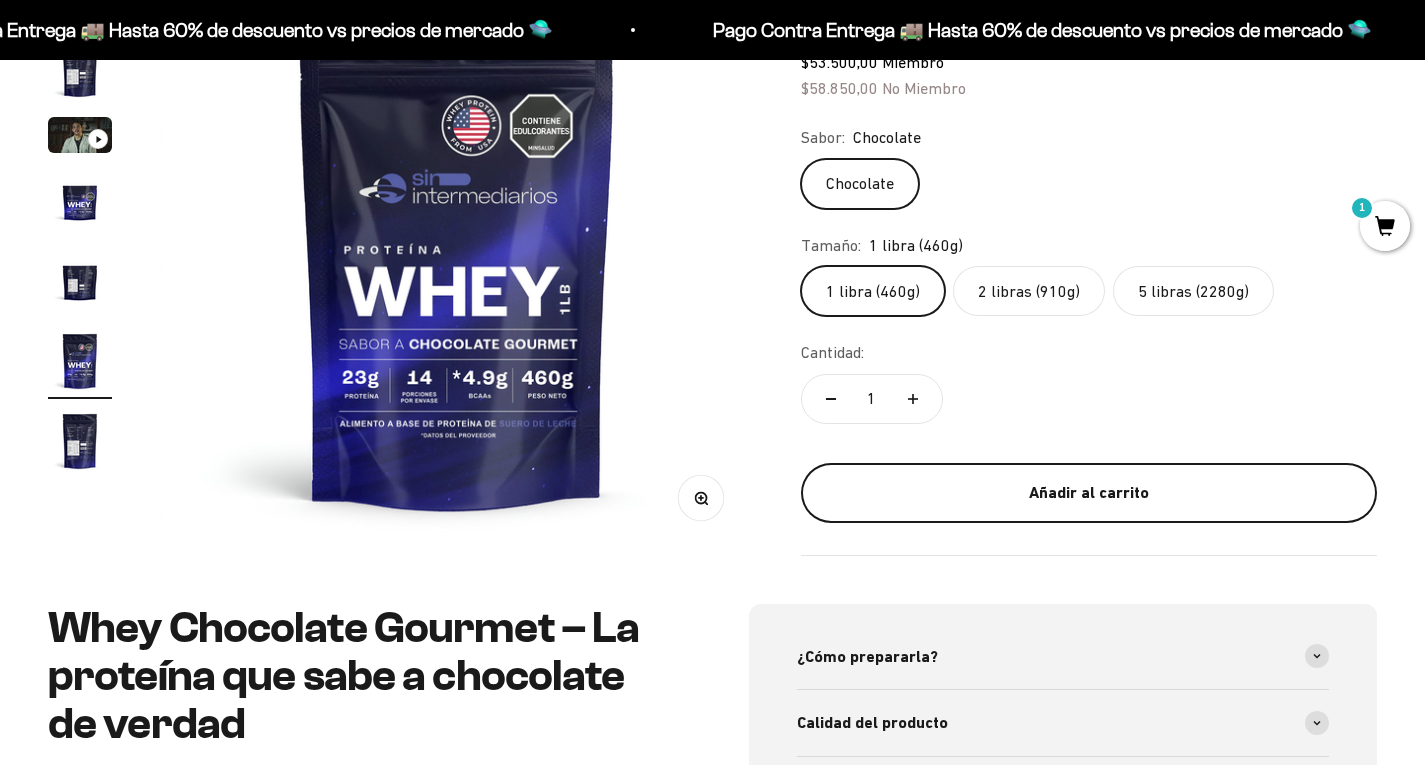click on "Añadir al carrito" at bounding box center [1089, 493] 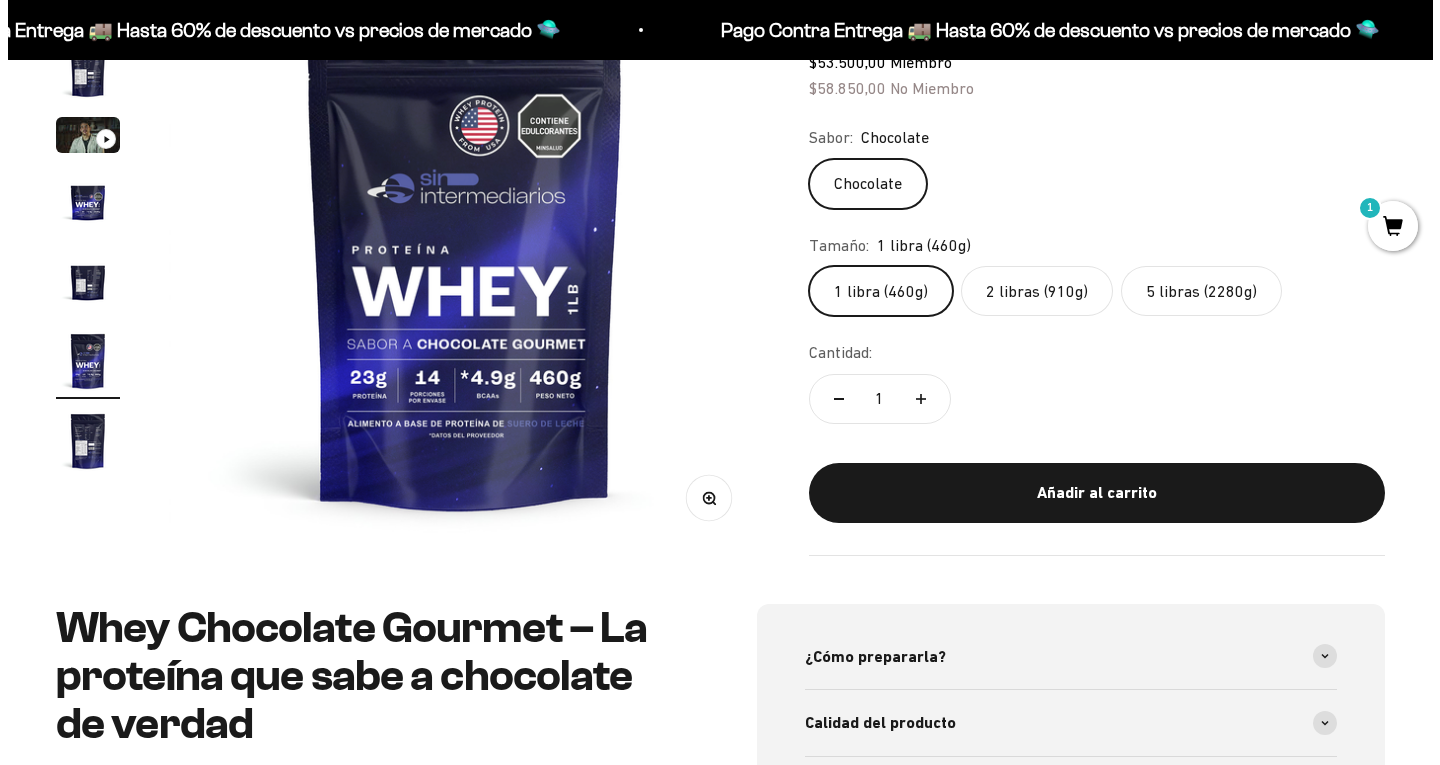 scroll, scrollTop: 0, scrollLeft: 3124, axis: horizontal 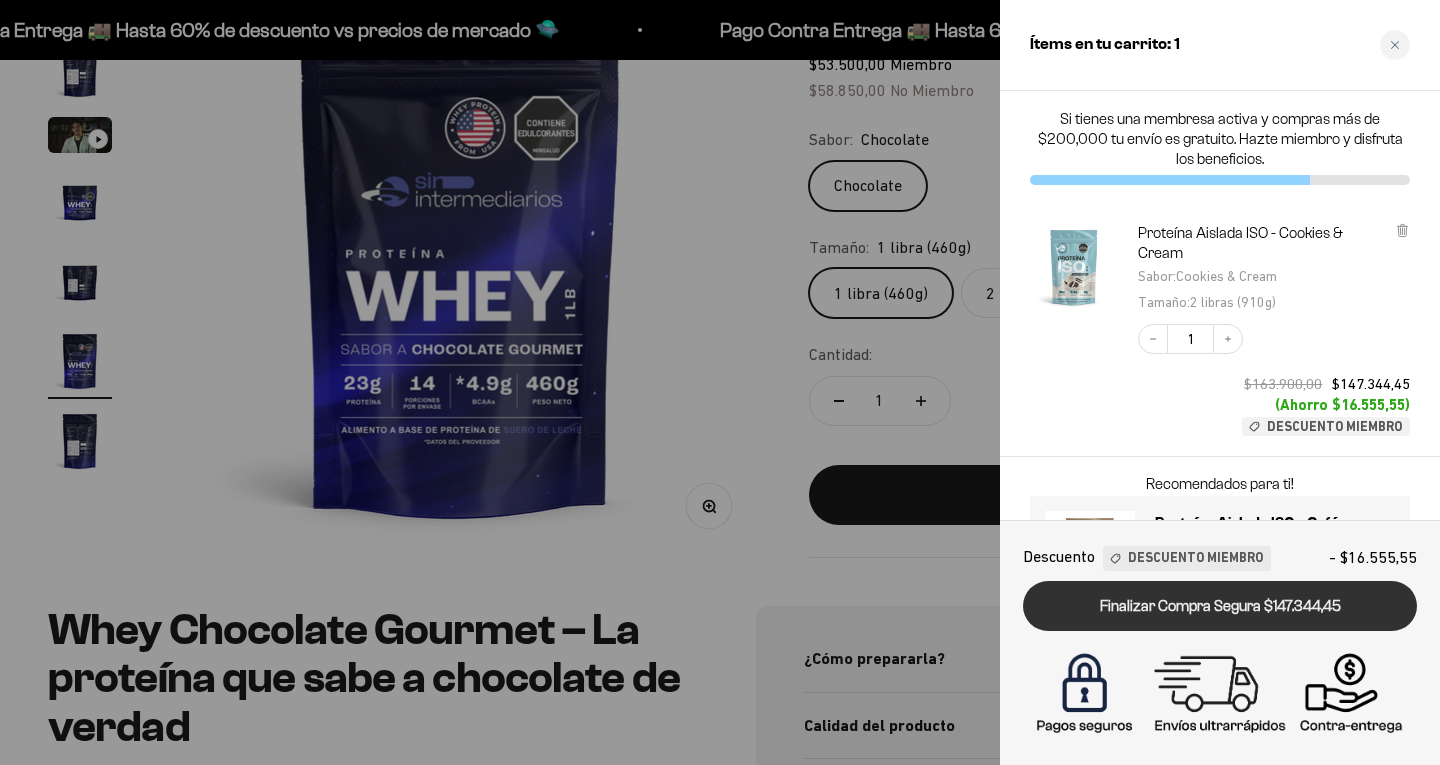 click on "Finalizar Compra Segura $147.344,45" at bounding box center (1220, 606) 